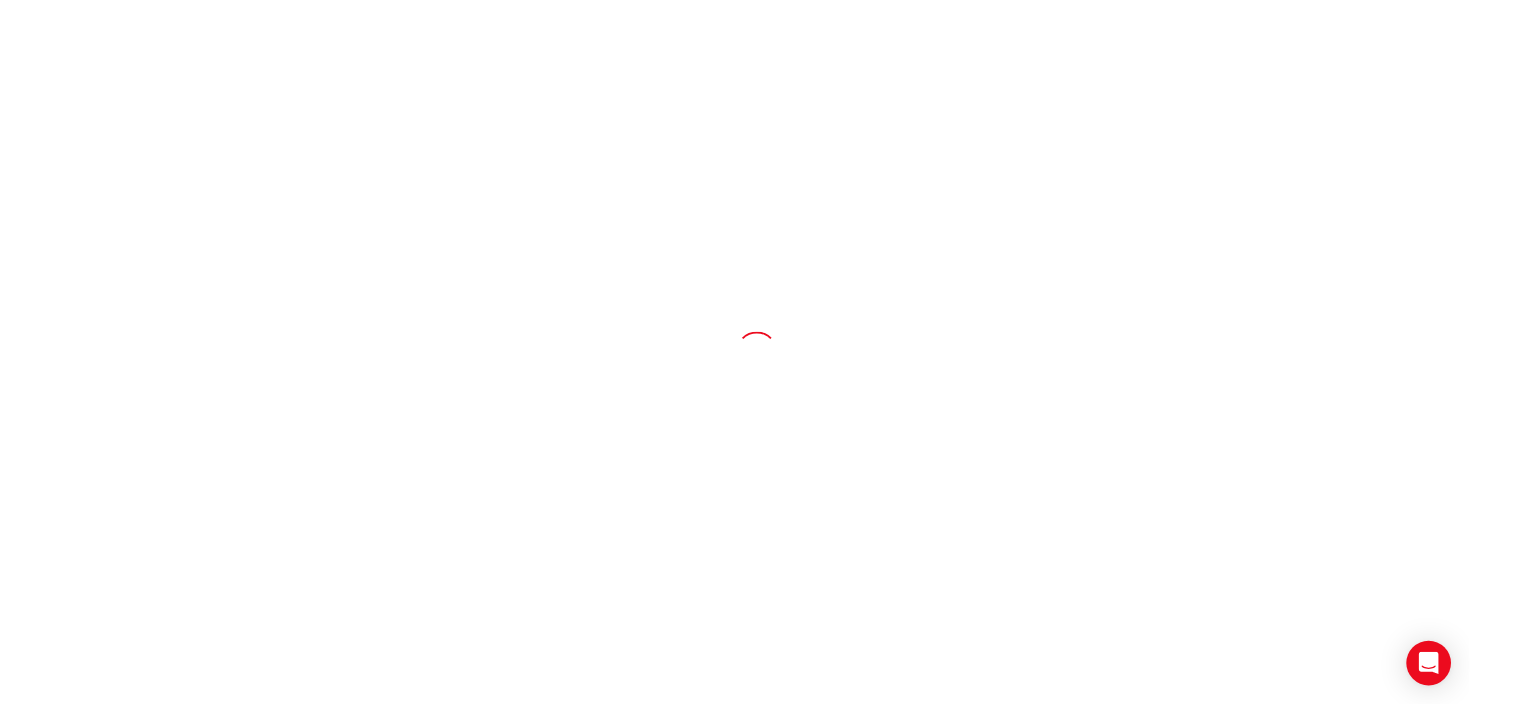 scroll, scrollTop: 0, scrollLeft: 0, axis: both 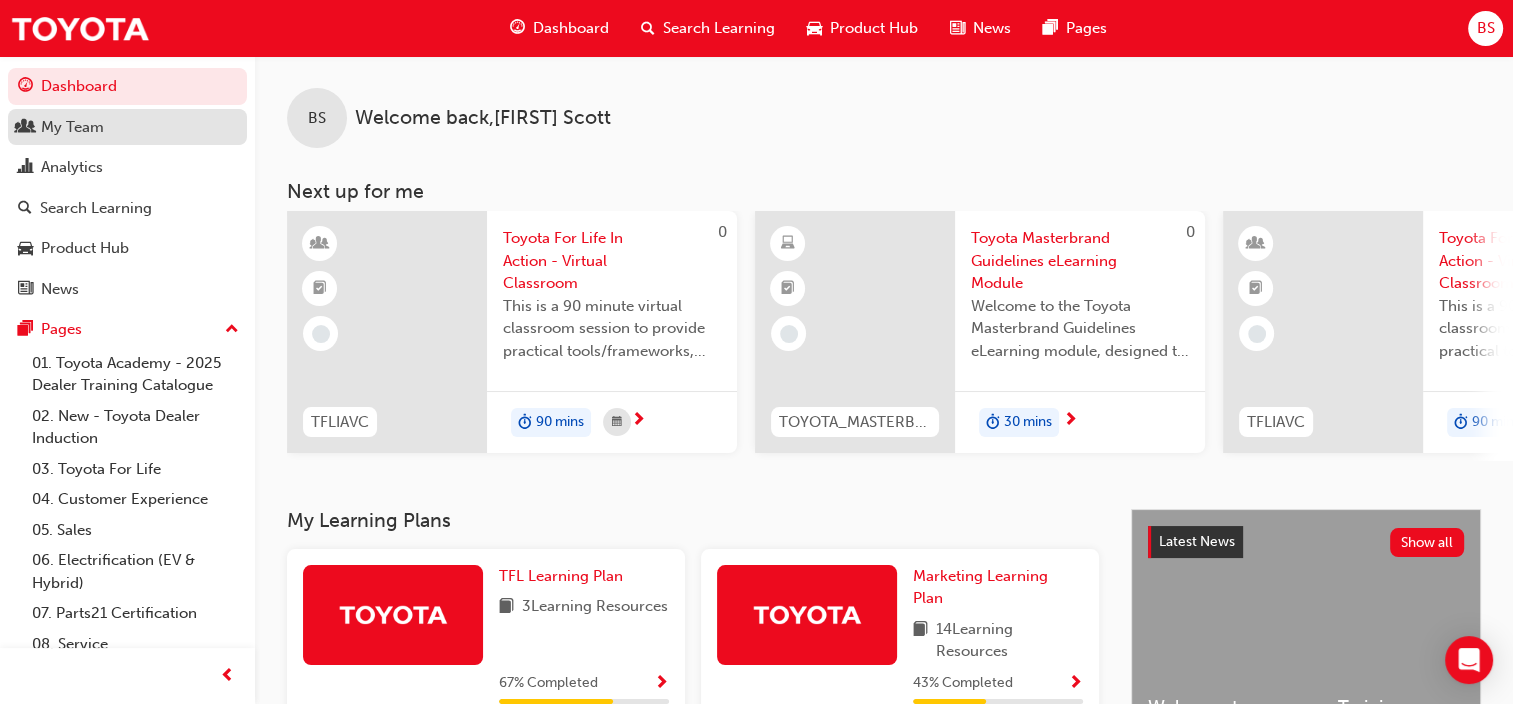 click on "My Team" at bounding box center (127, 127) 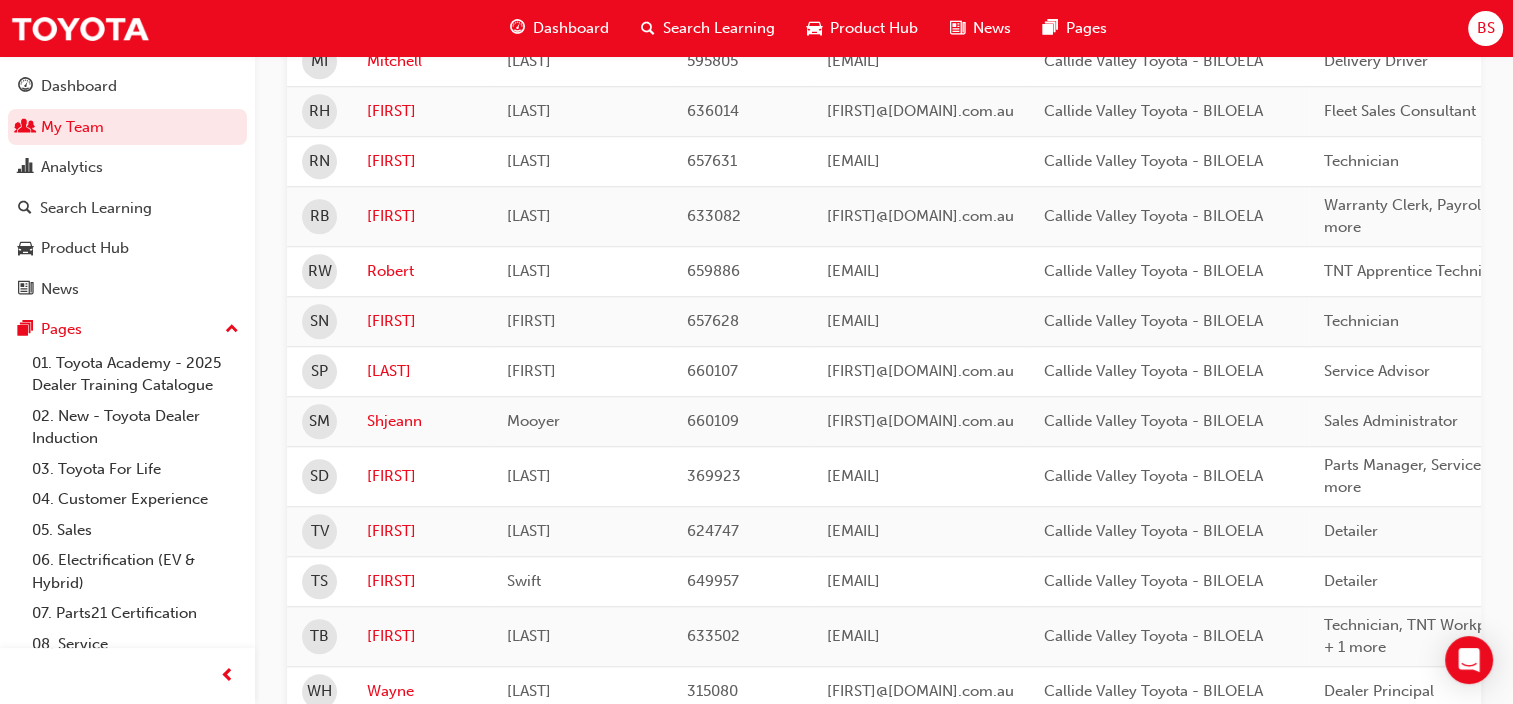 scroll, scrollTop: 1567, scrollLeft: 0, axis: vertical 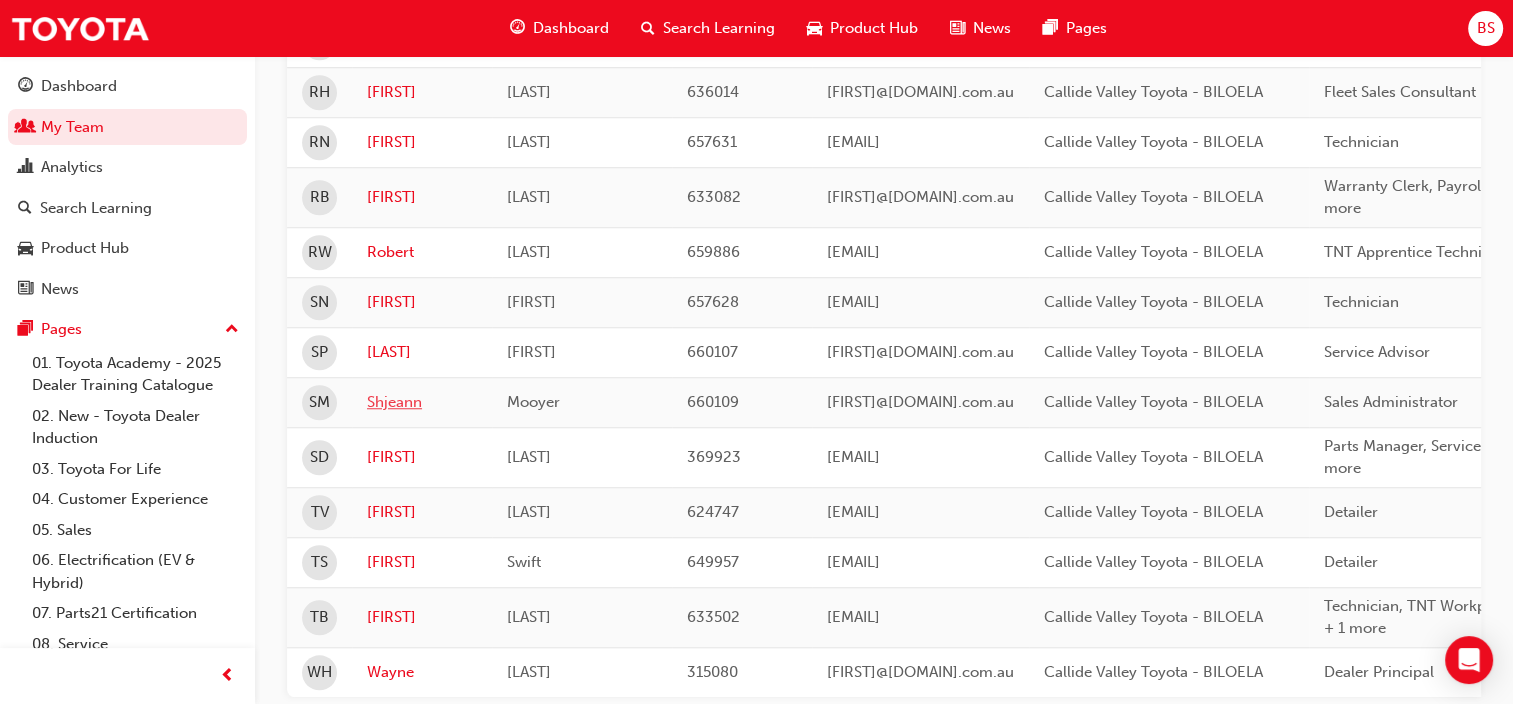 click on "Shjeann" at bounding box center [422, 402] 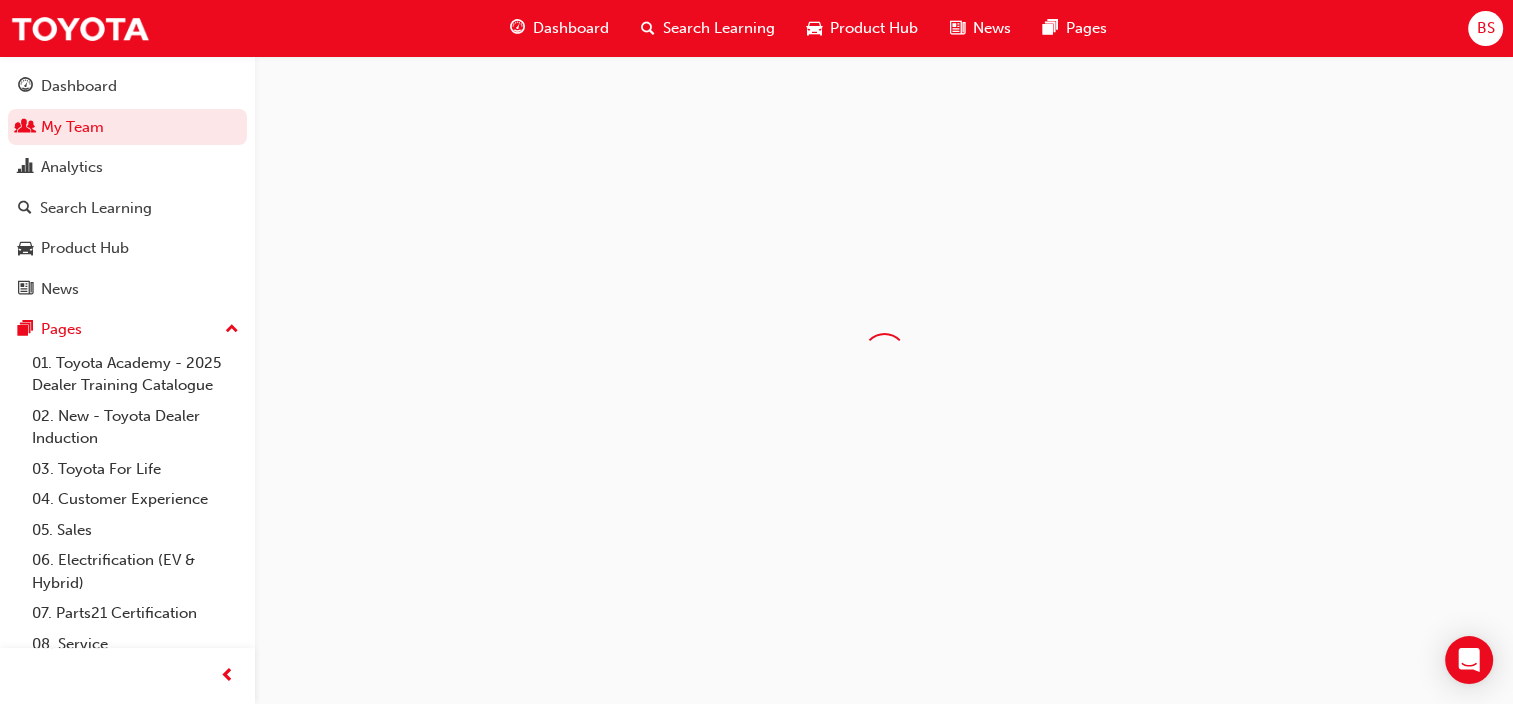 scroll, scrollTop: 0, scrollLeft: 0, axis: both 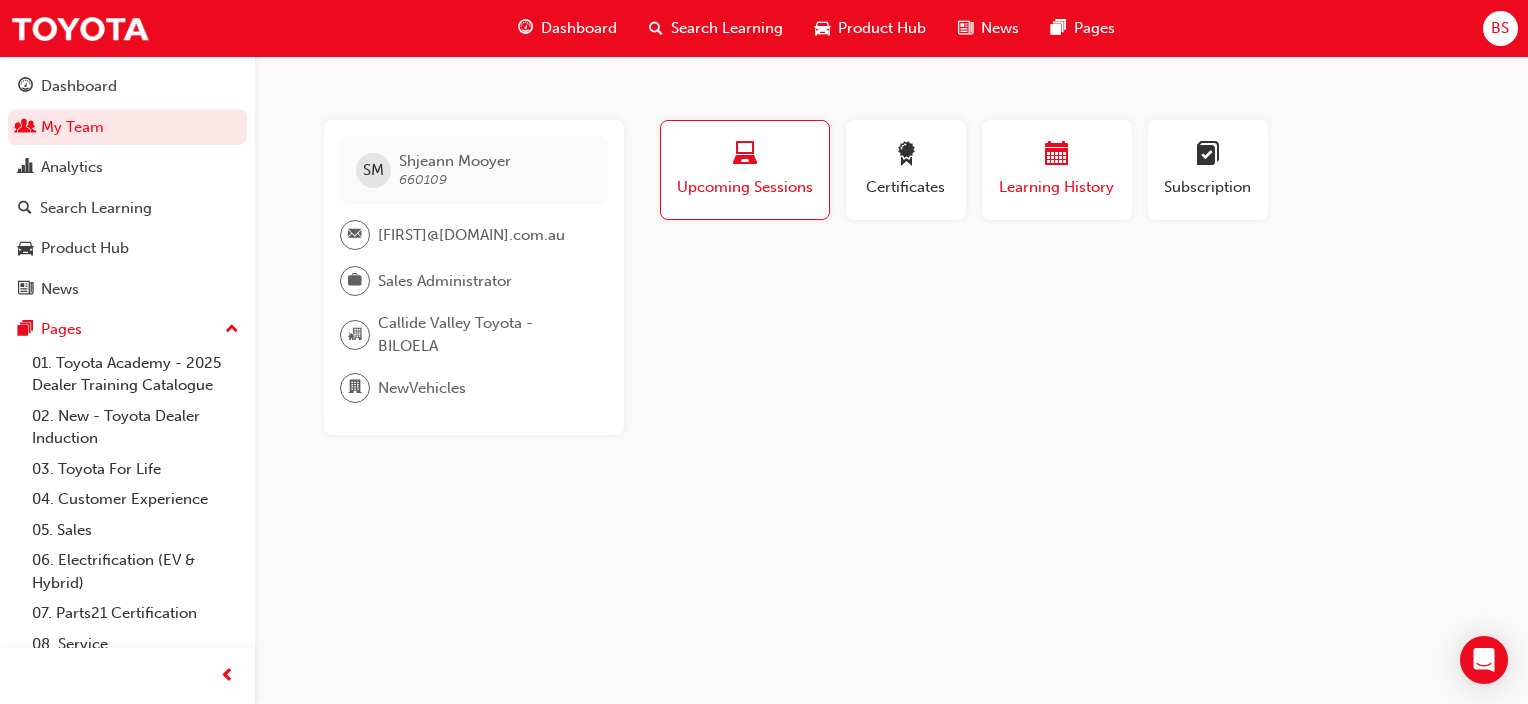 click on "Learning History" at bounding box center (1057, 170) 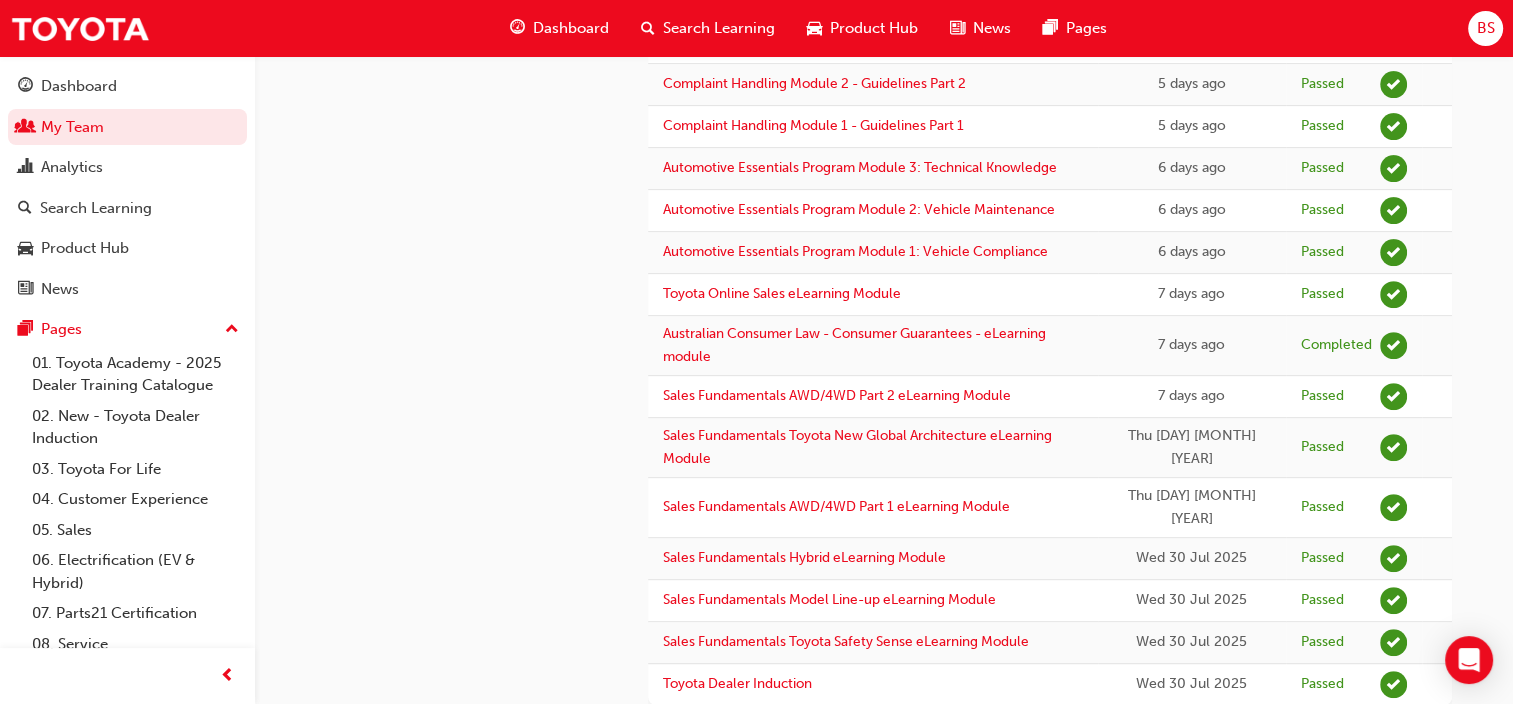 scroll, scrollTop: 690, scrollLeft: 0, axis: vertical 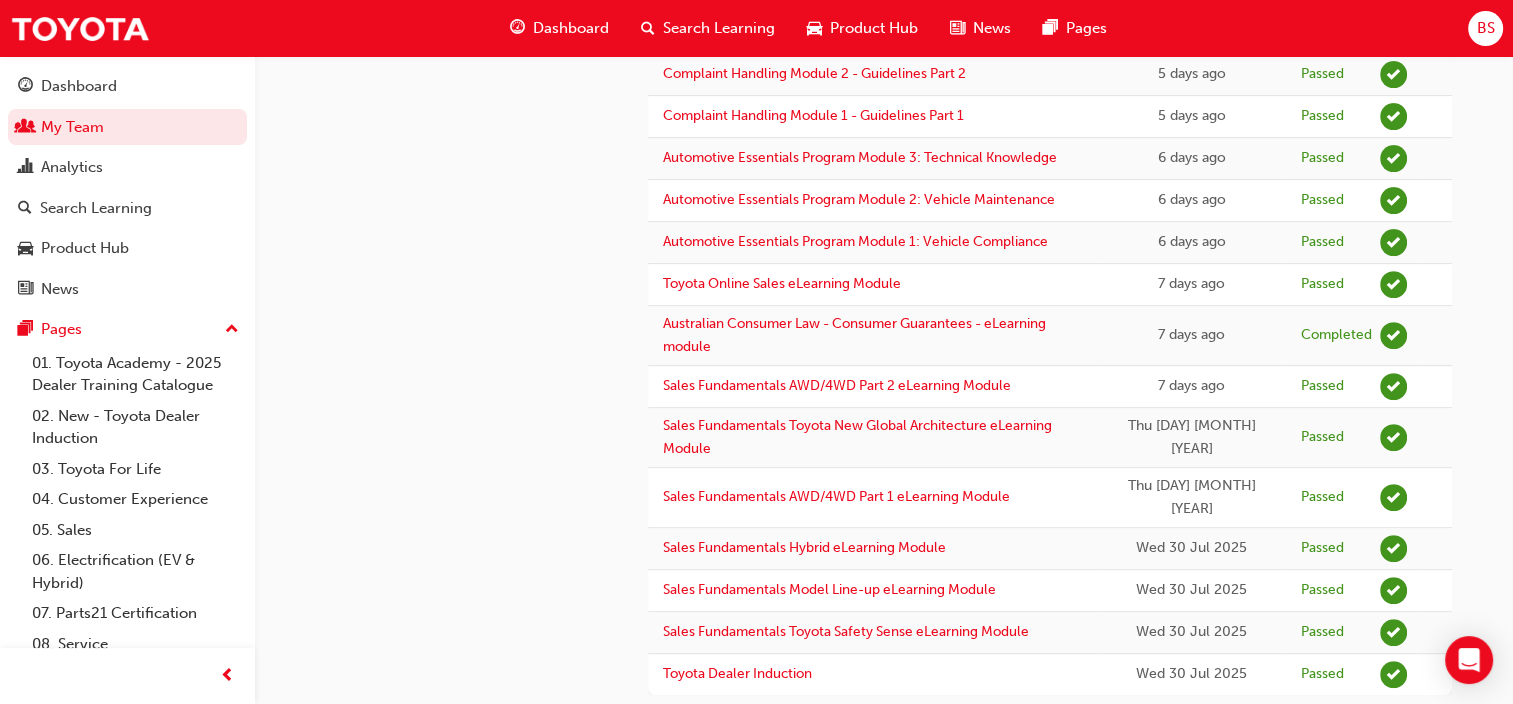 click on "SM [FIRST] [LAST] [NUMBER] [EMAIL] Sales Administrator Callide Valley Toyota - BILOELA NewVehicles This user has been inactive since 7 days ago and doesn't currently have access to the platform" at bounding box center [482, 62] 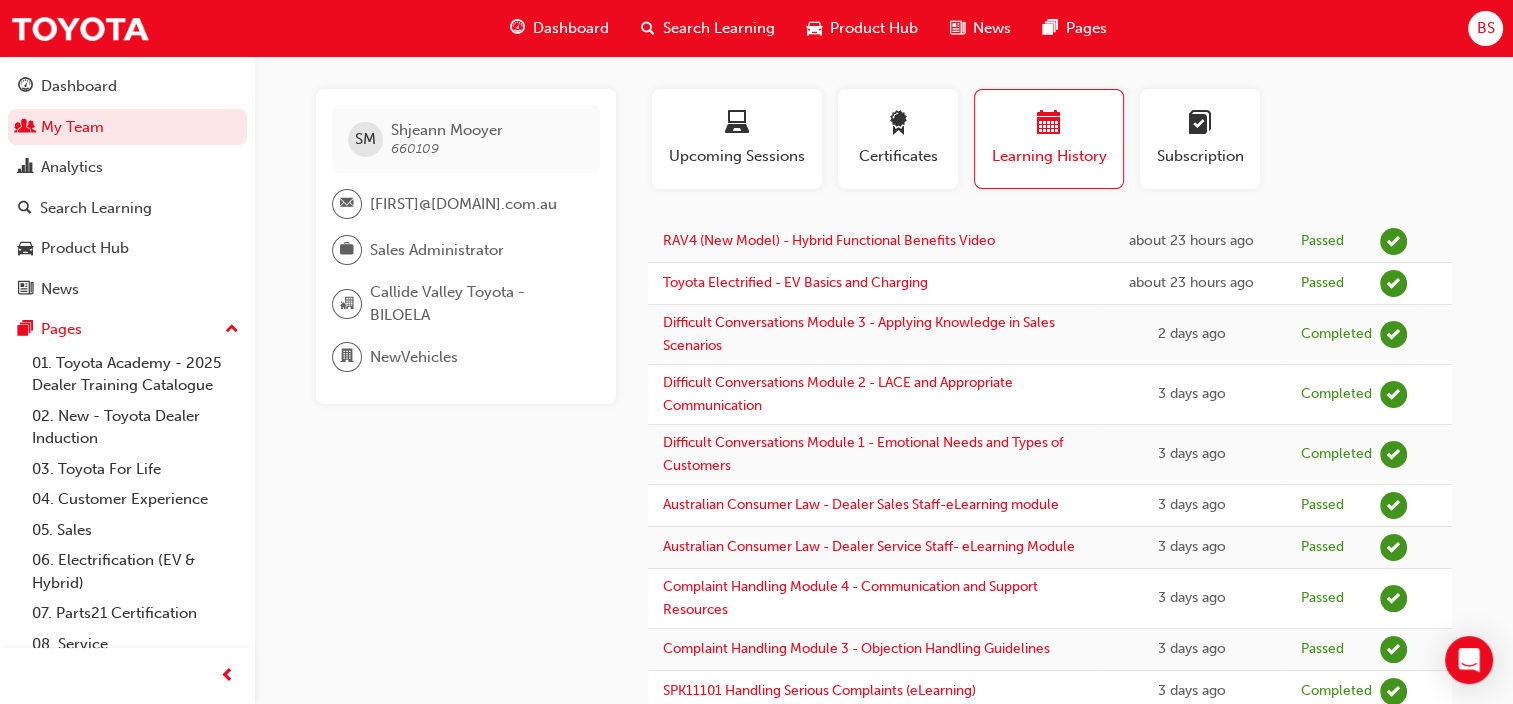 scroll, scrollTop: 0, scrollLeft: 0, axis: both 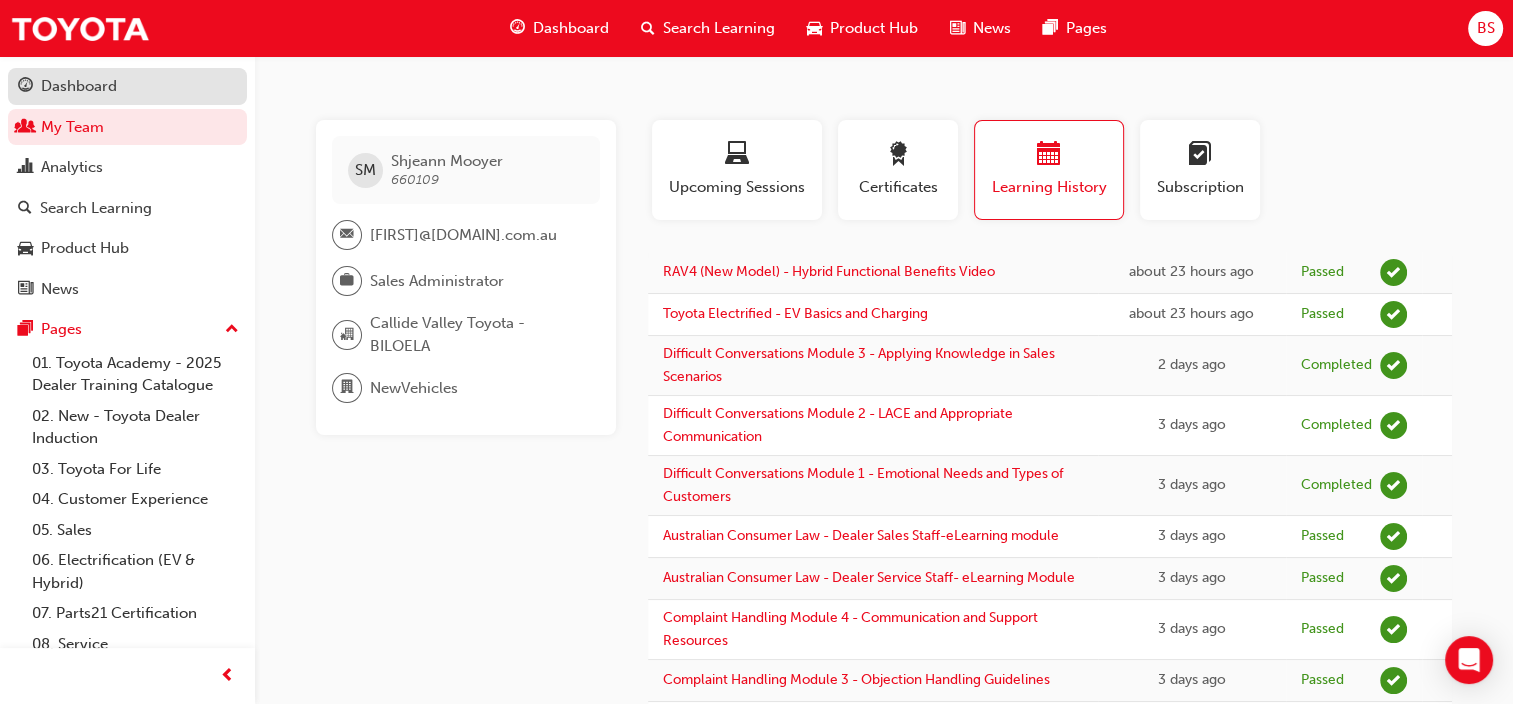 click on "Dashboard" at bounding box center (127, 86) 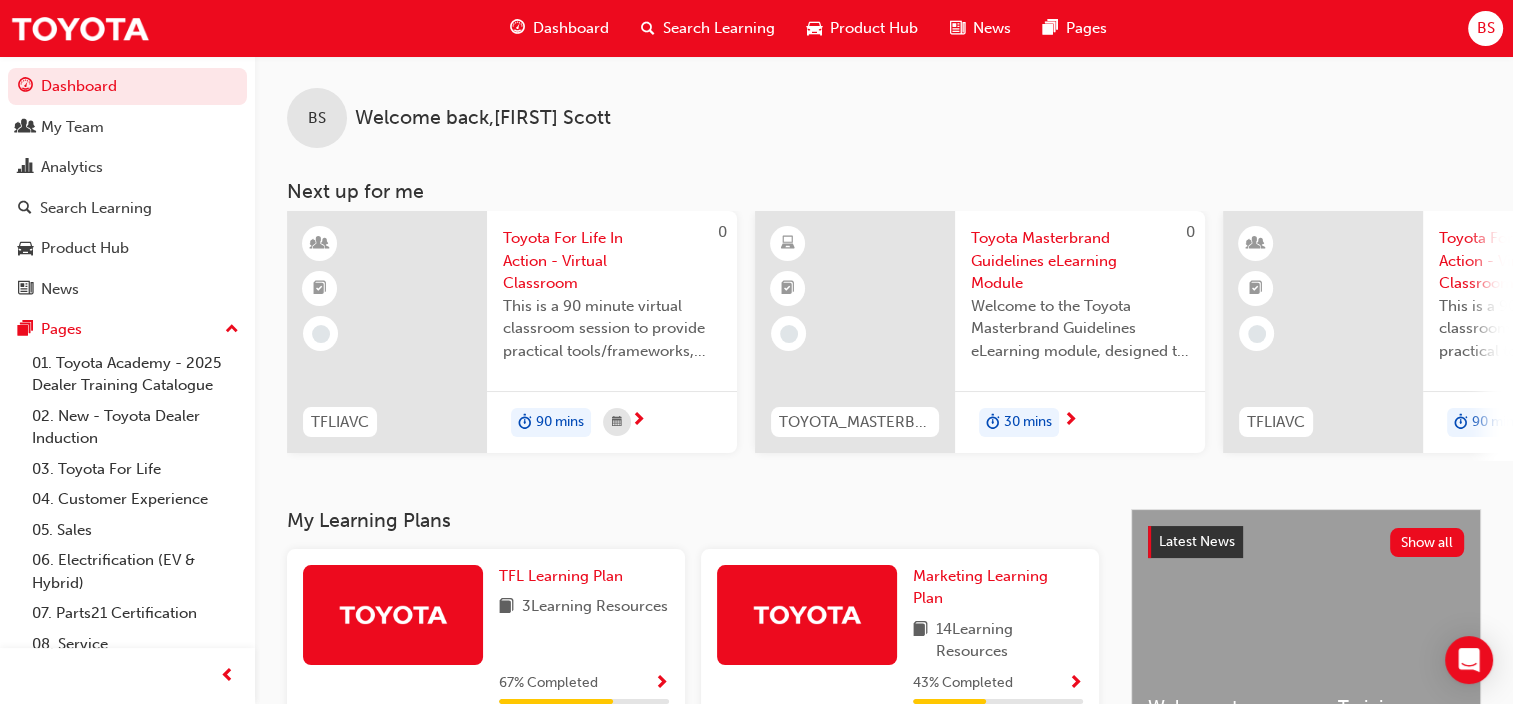 click on "BS Welcome back , [FIRST] [LAST]" at bounding box center [884, 102] 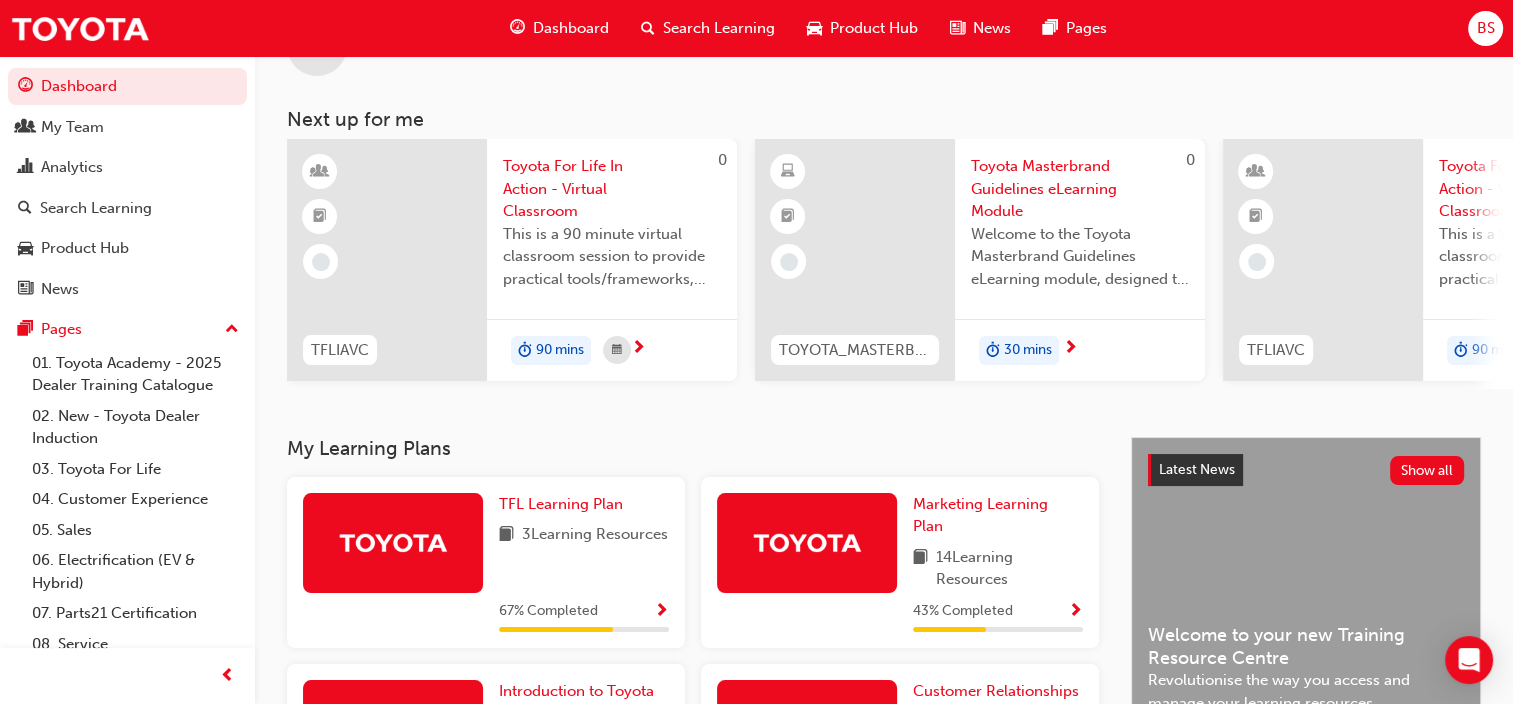 scroll, scrollTop: 0, scrollLeft: 0, axis: both 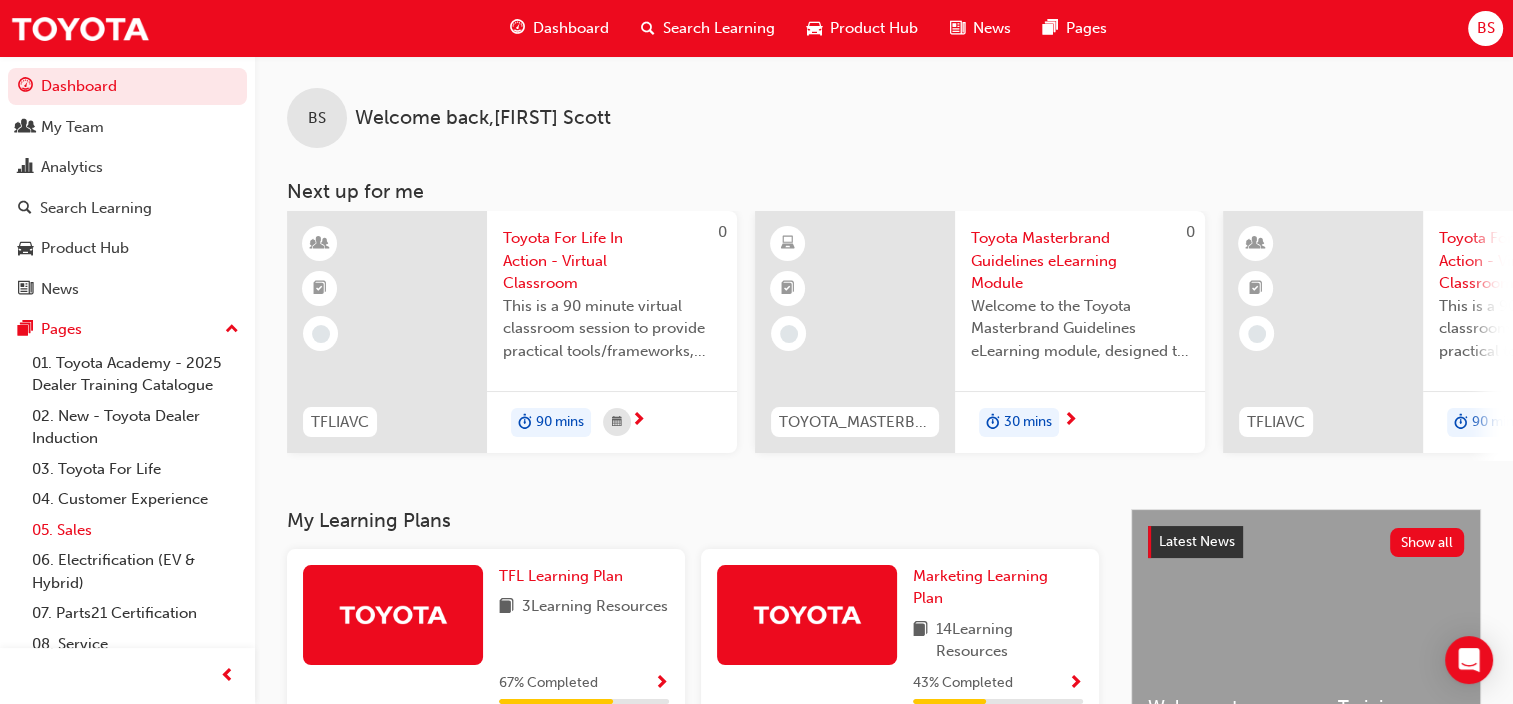 click on "05. Sales" at bounding box center [135, 530] 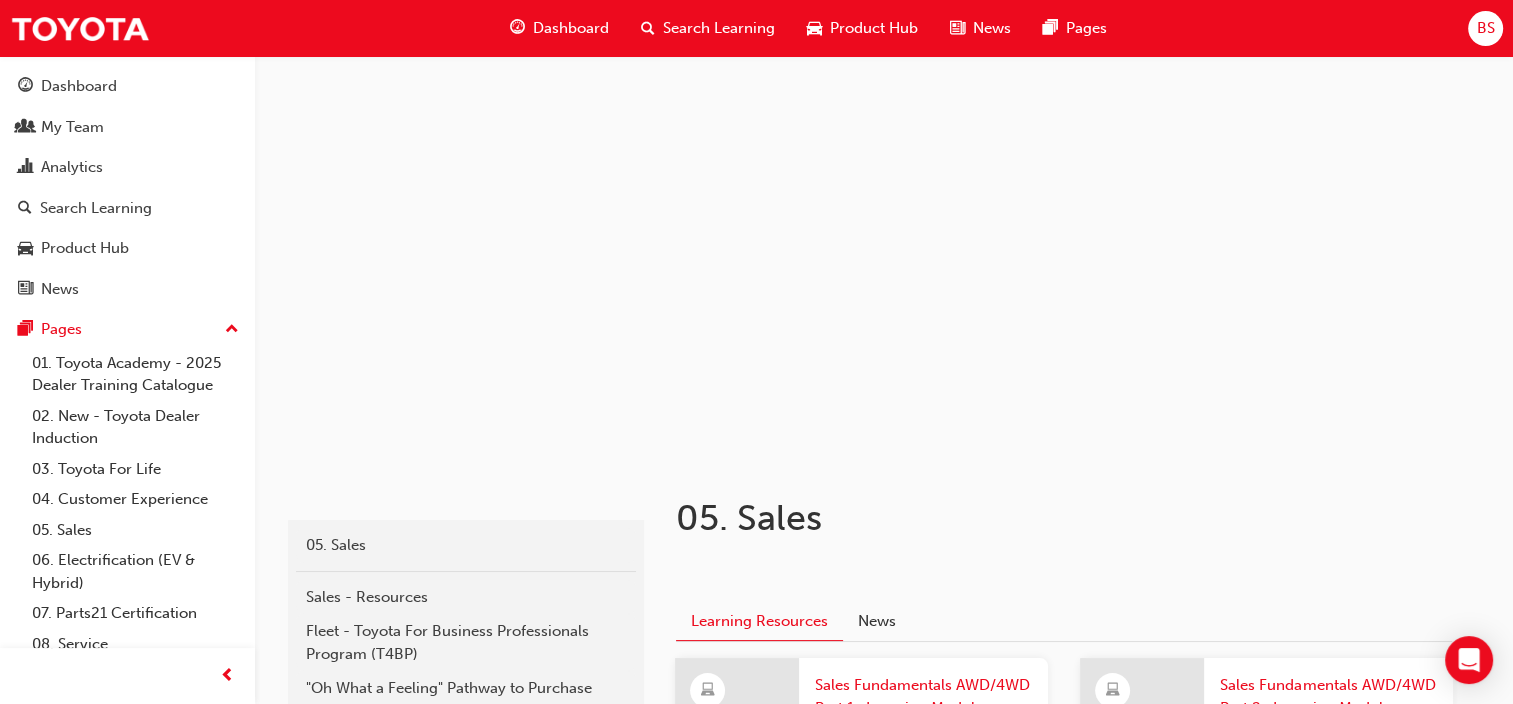click on "05. Sales" at bounding box center (1004, 518) 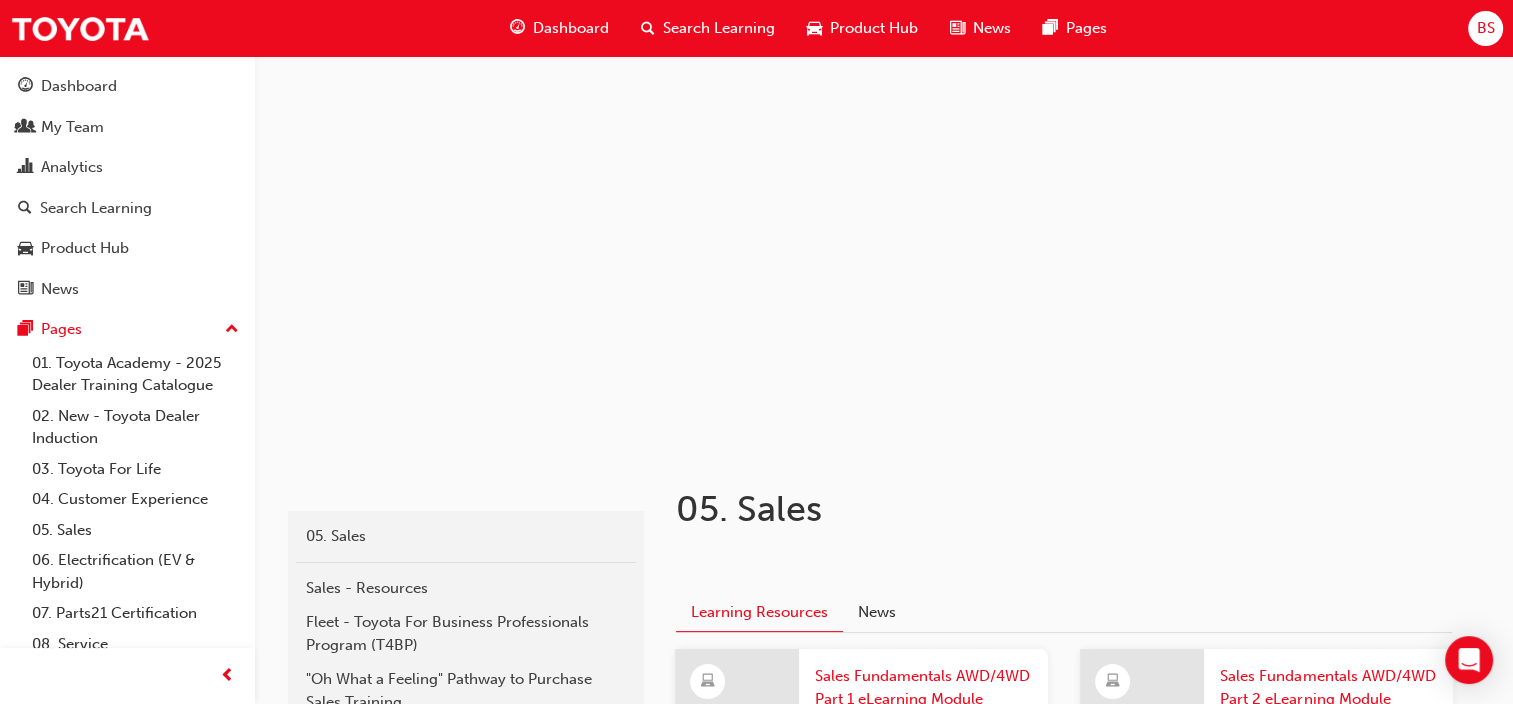 scroll, scrollTop: 0, scrollLeft: 0, axis: both 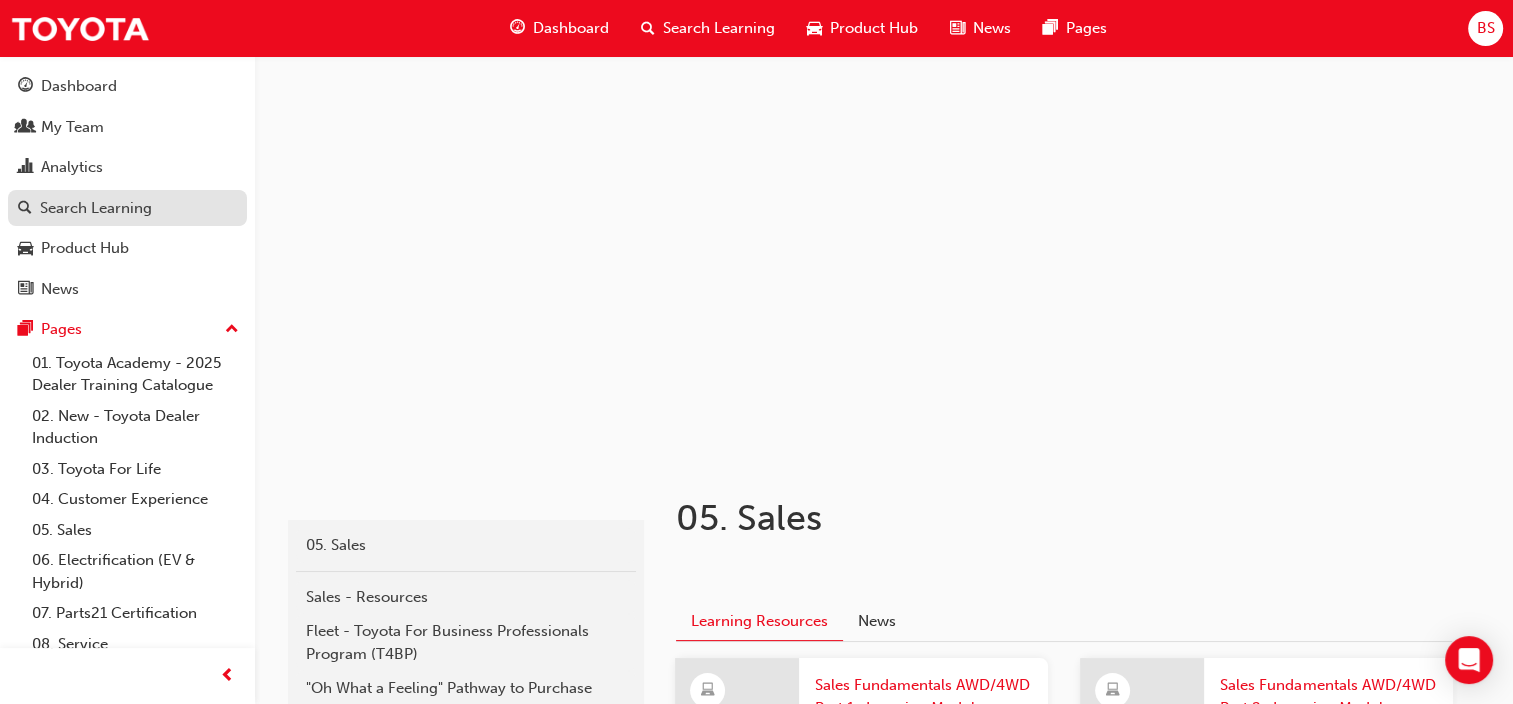 click on "Search Learning" at bounding box center (96, 208) 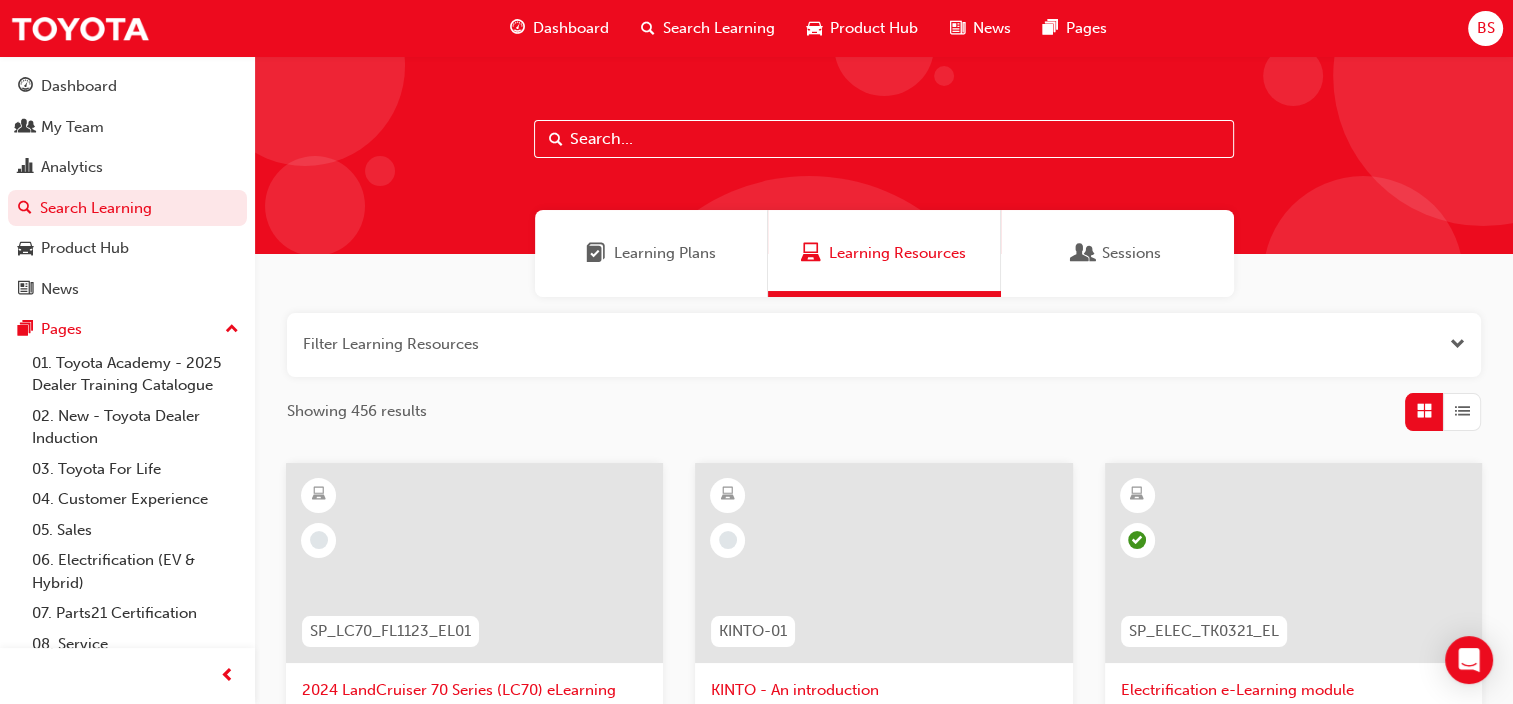 click on "Filter Learning Resources Showing 456 results" at bounding box center [884, 372] 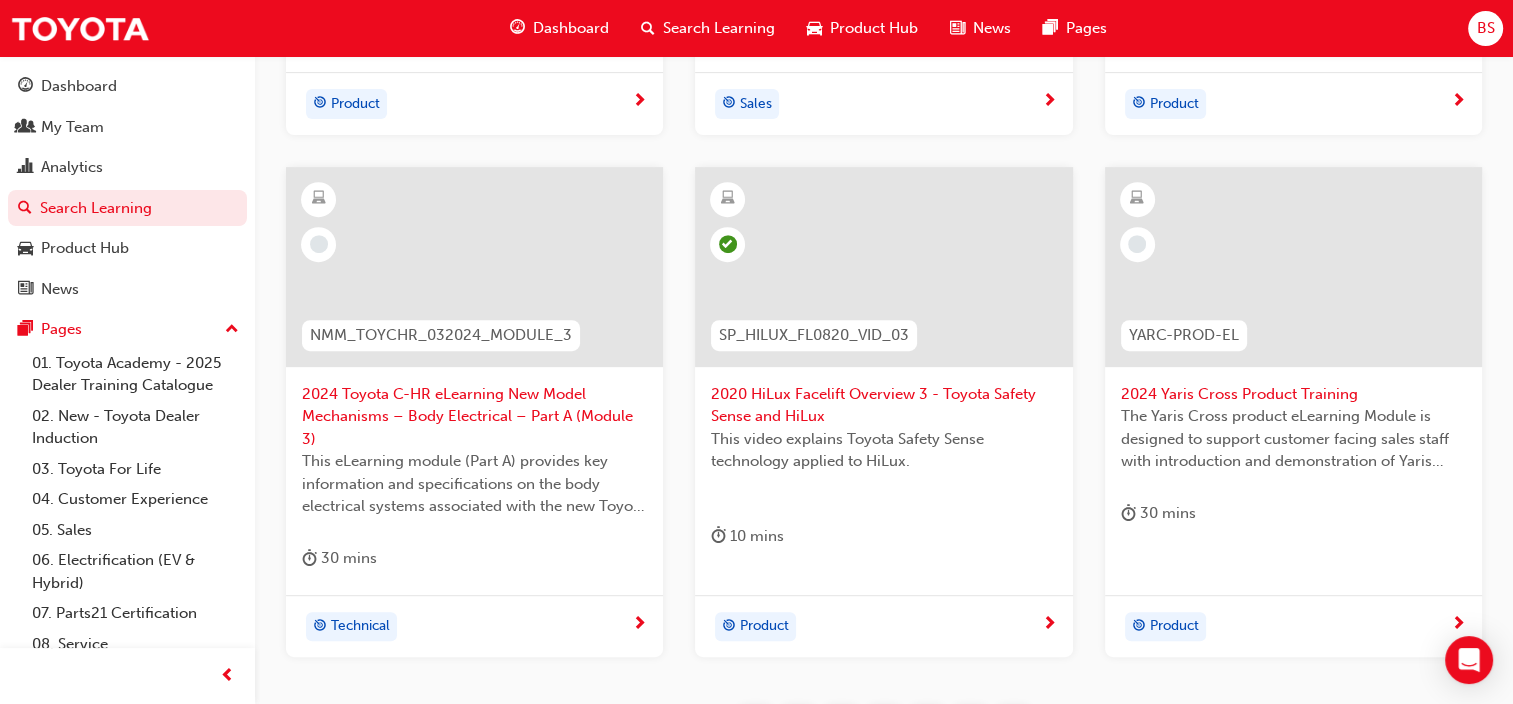 scroll, scrollTop: 840, scrollLeft: 0, axis: vertical 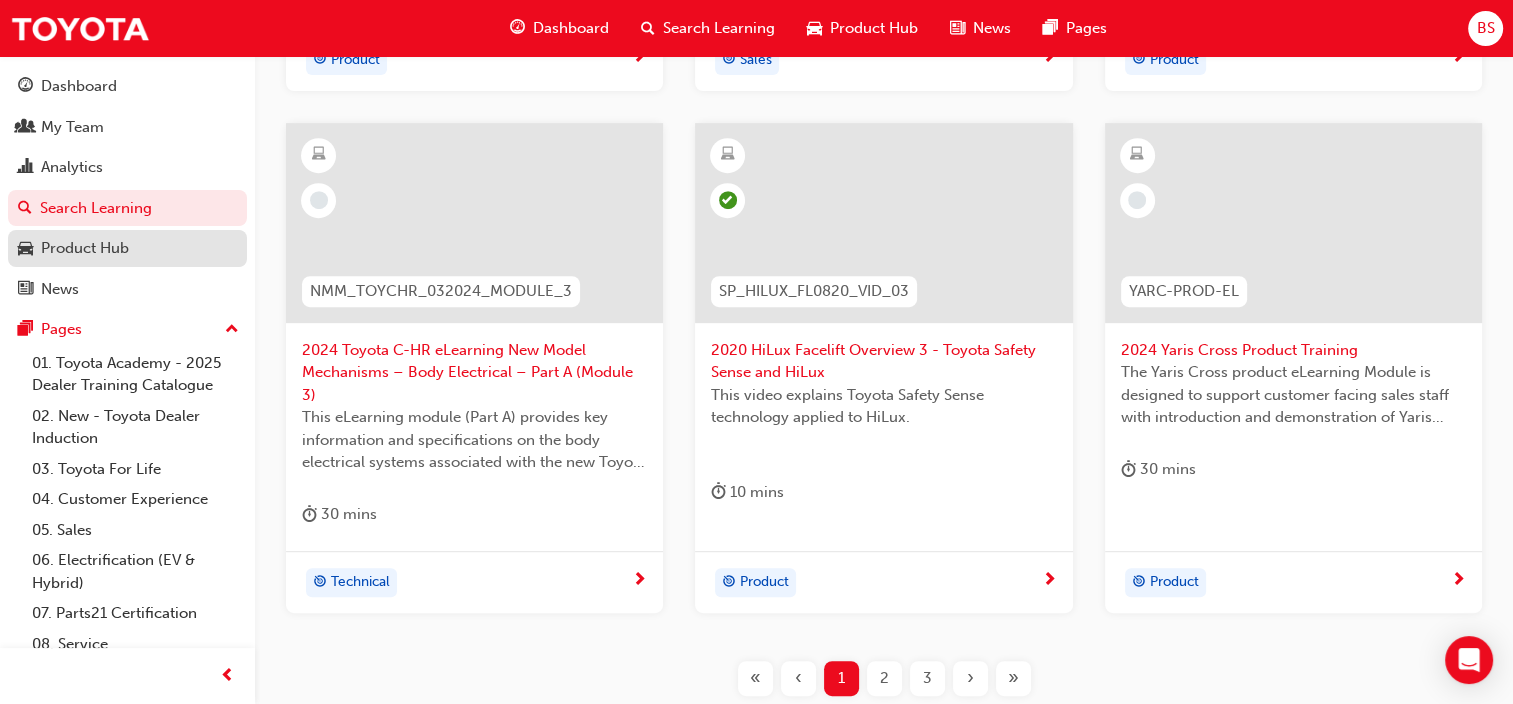 click on "Product Hub" at bounding box center (85, 248) 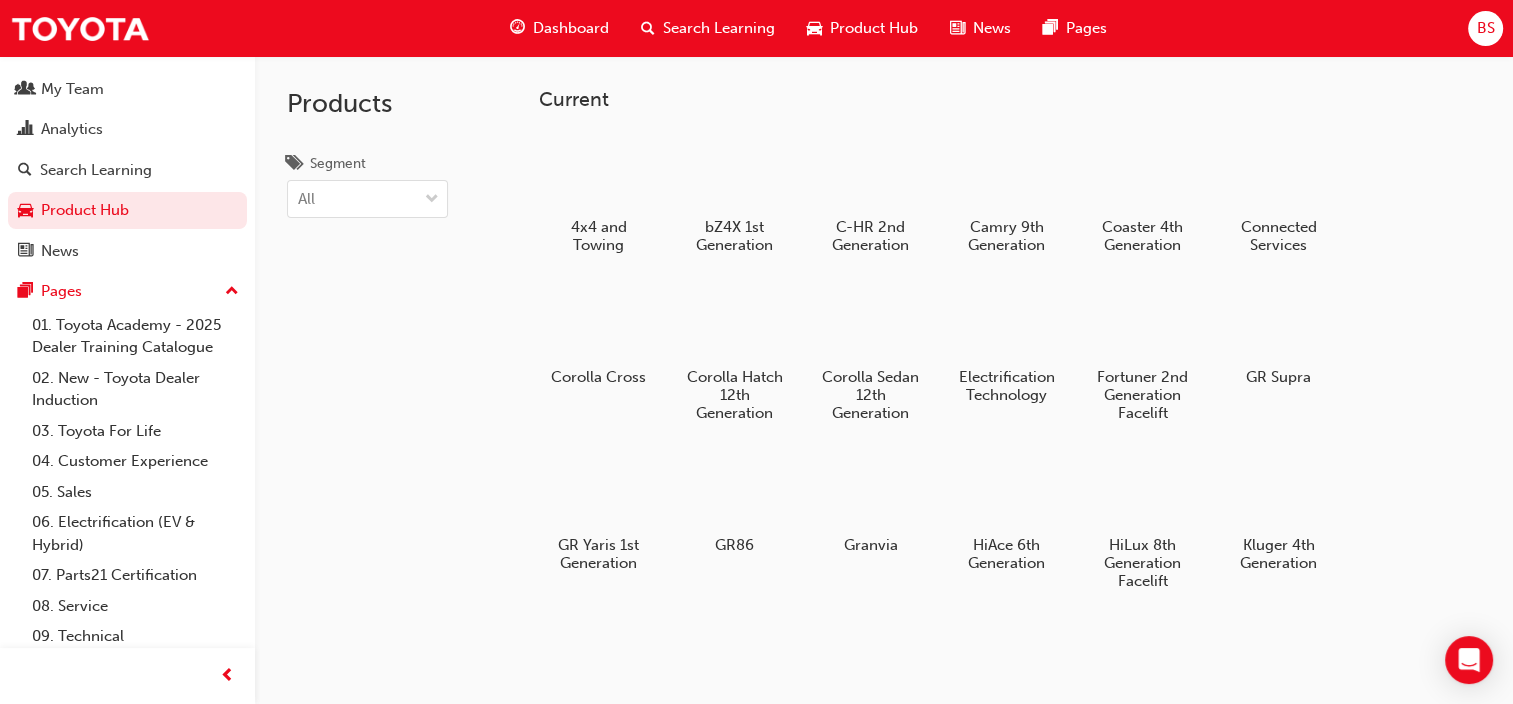 scroll, scrollTop: 40, scrollLeft: 0, axis: vertical 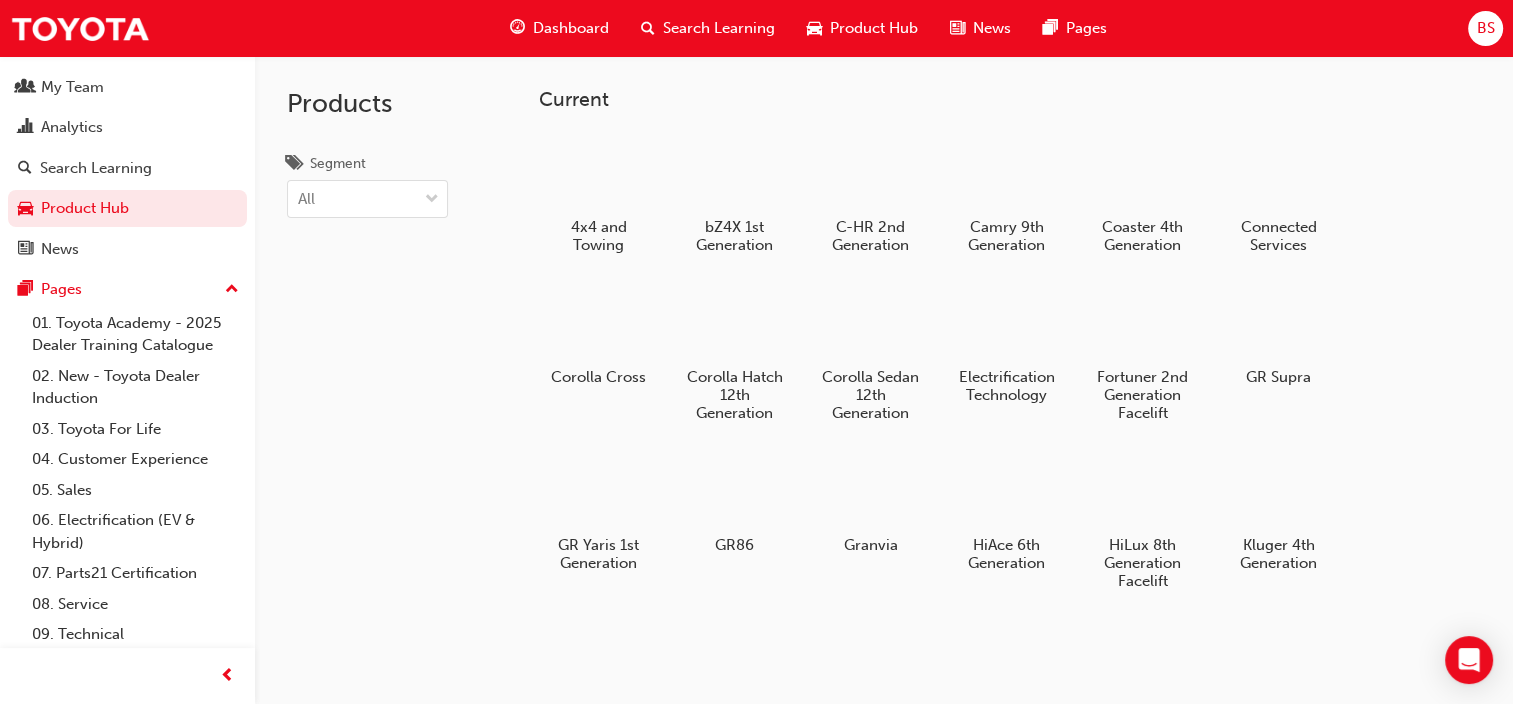click on "Products Segment All" at bounding box center (367, 408) 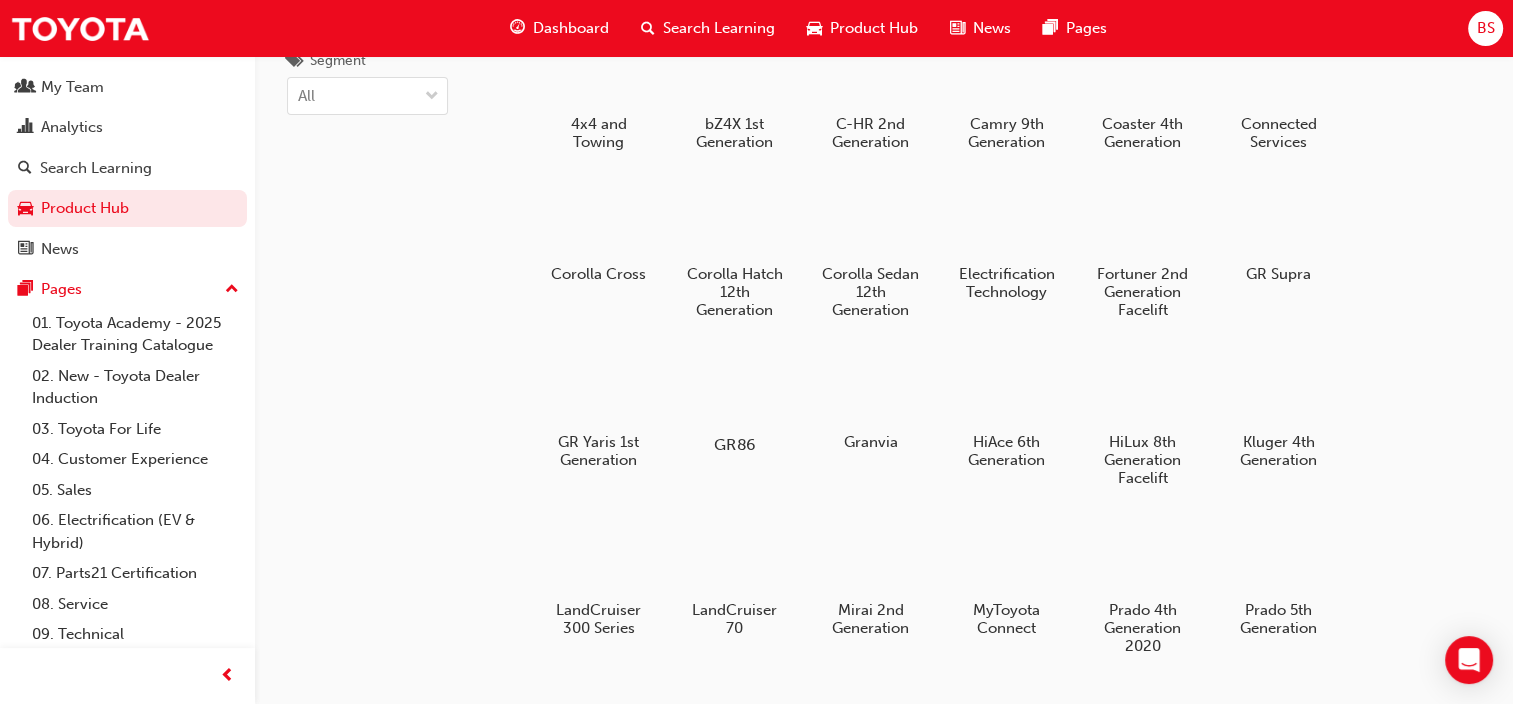scroll, scrollTop: 0, scrollLeft: 0, axis: both 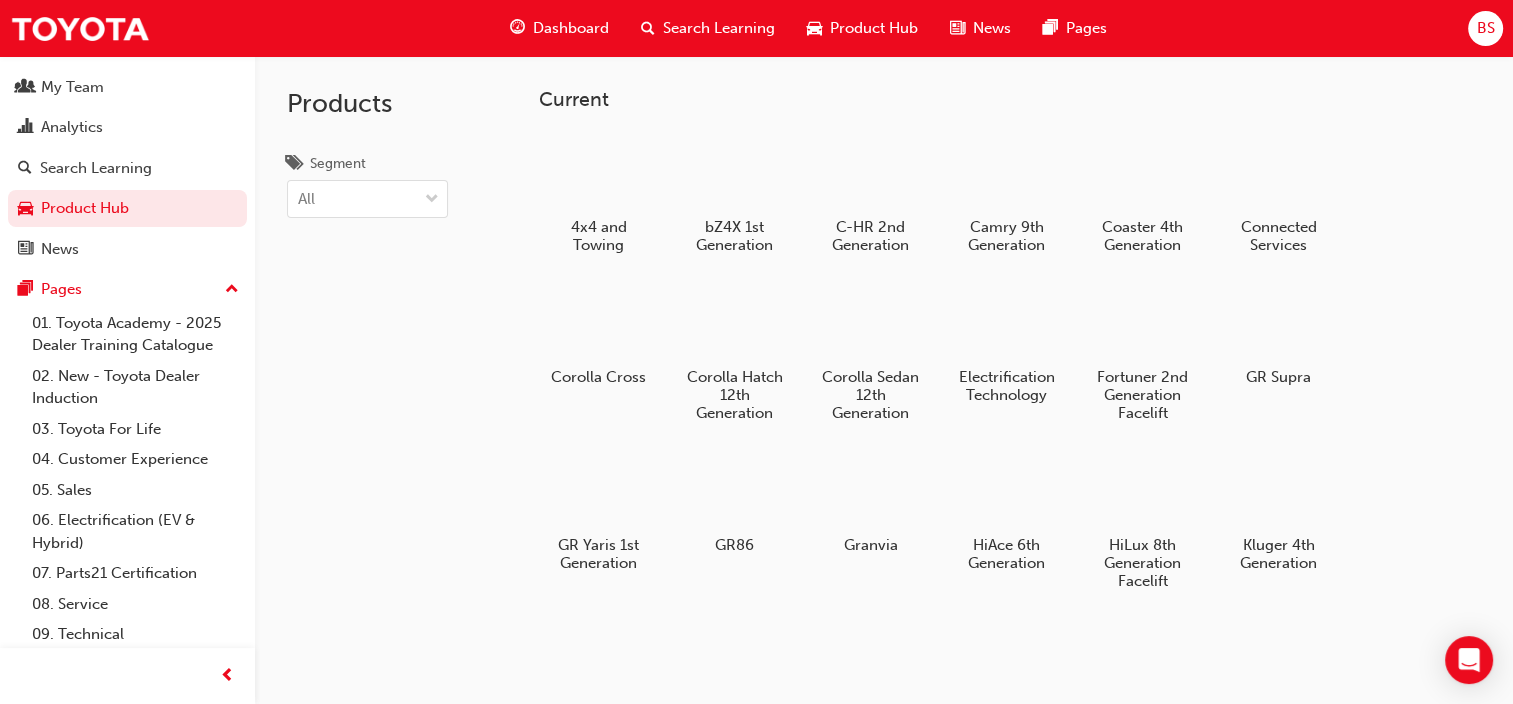 click on "Search Learning" at bounding box center [719, 28] 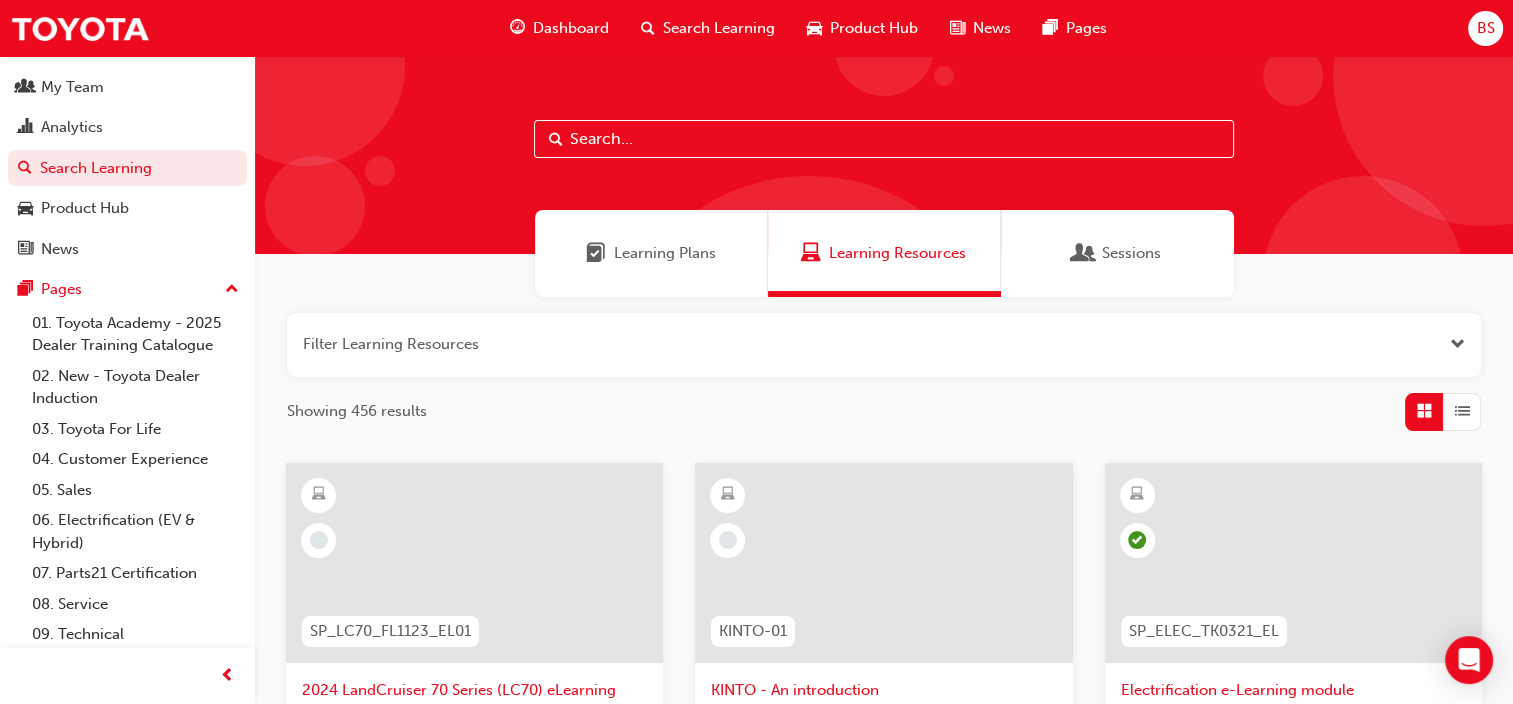 click at bounding box center [884, 139] 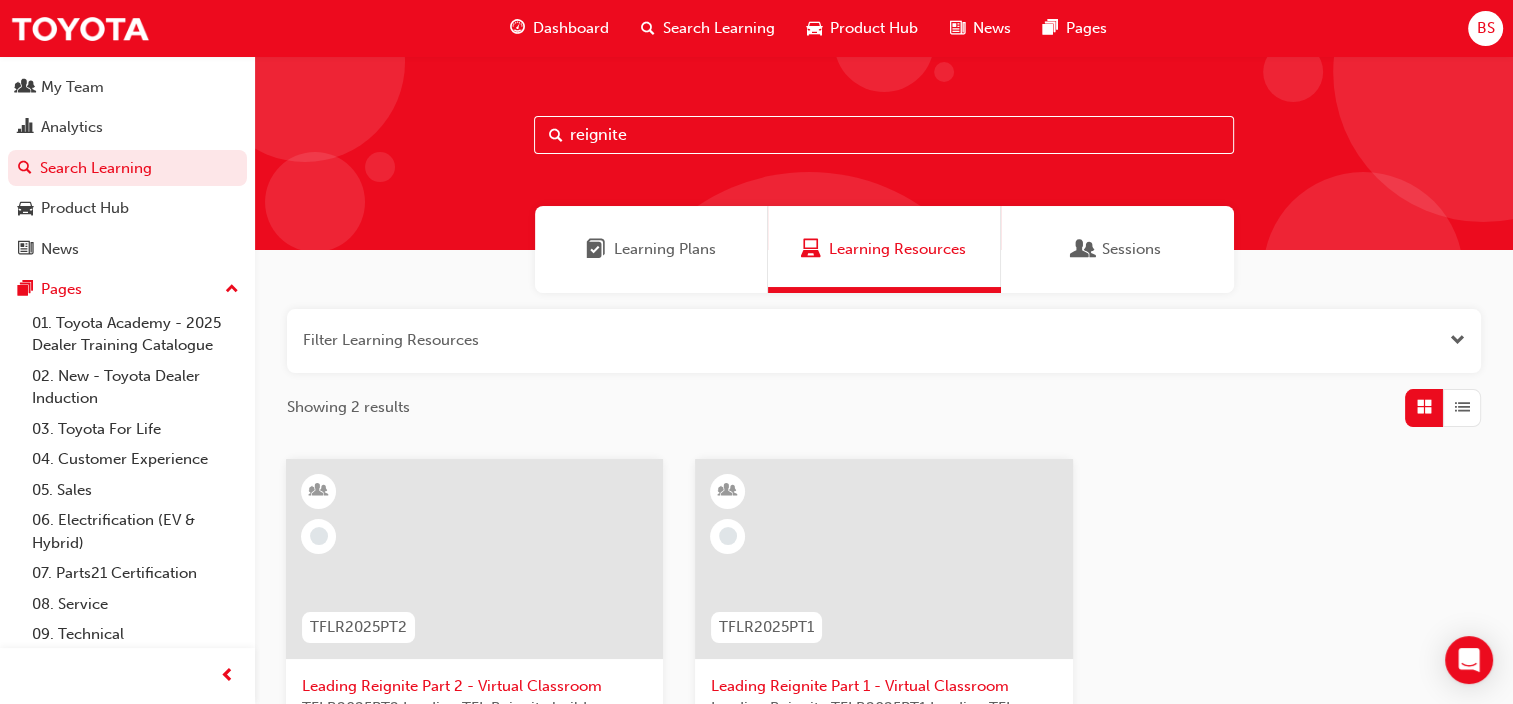 scroll, scrollTop: 0, scrollLeft: 0, axis: both 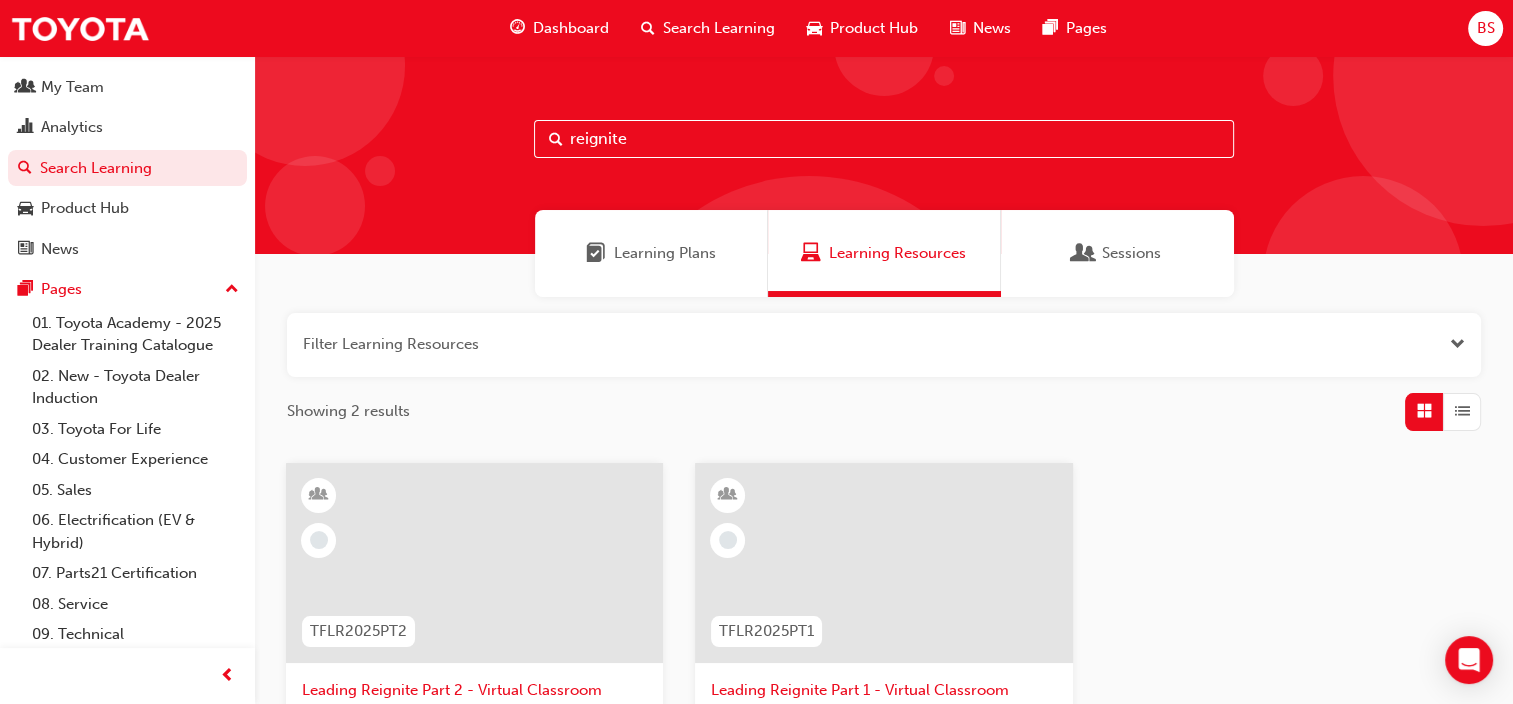 click on "Learning Plans" at bounding box center (665, 253) 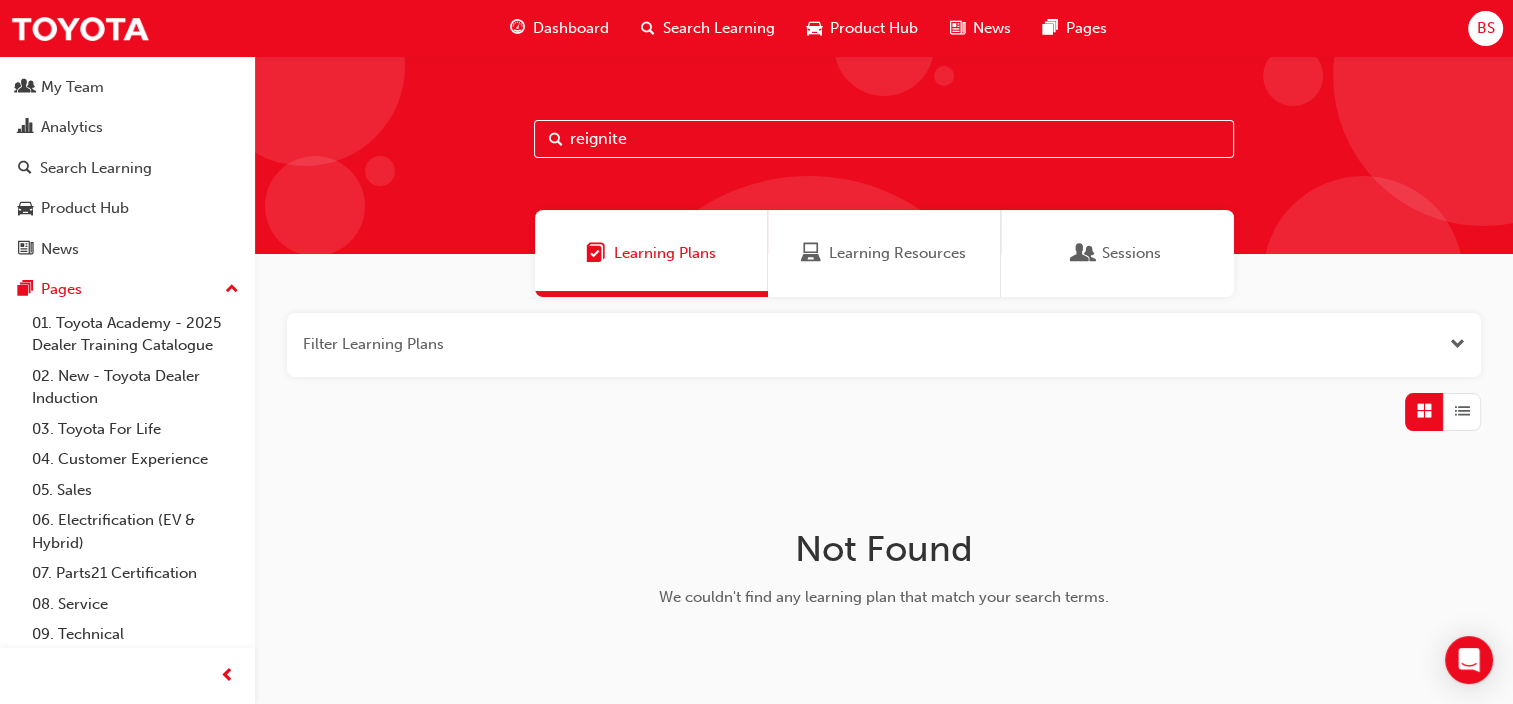 click on "Sessions" at bounding box center [1131, 253] 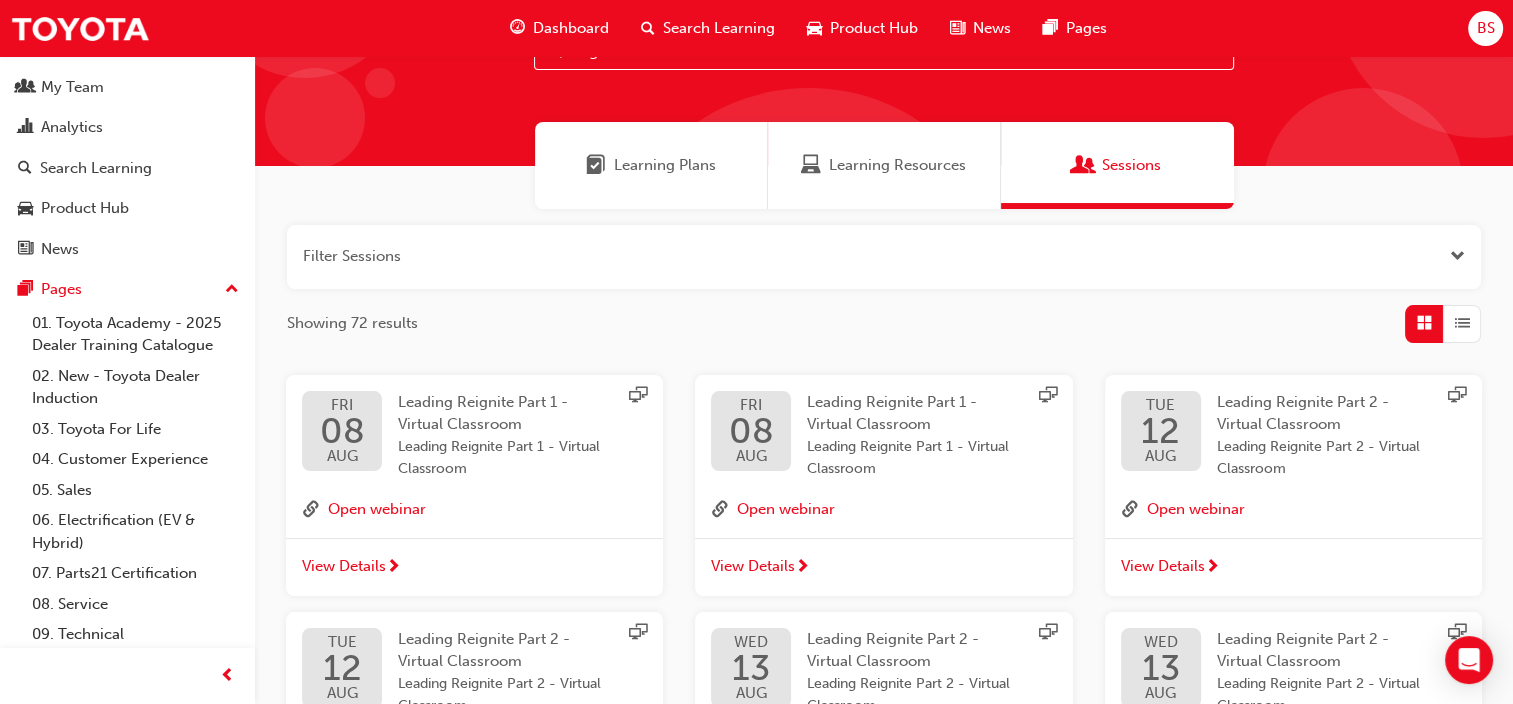 scroll, scrollTop: 24, scrollLeft: 0, axis: vertical 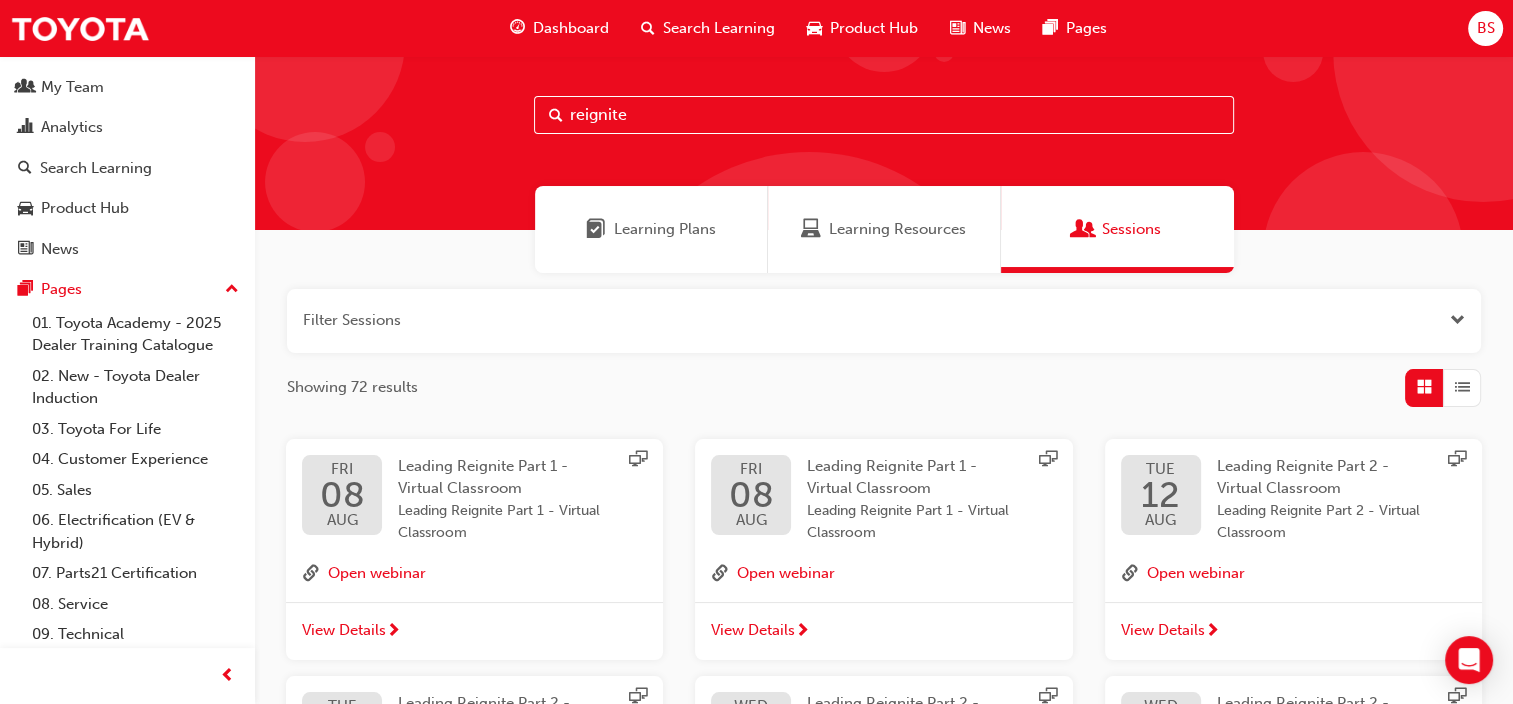 drag, startPoint x: 650, startPoint y: 120, endPoint x: 471, endPoint y: 114, distance: 179.10052 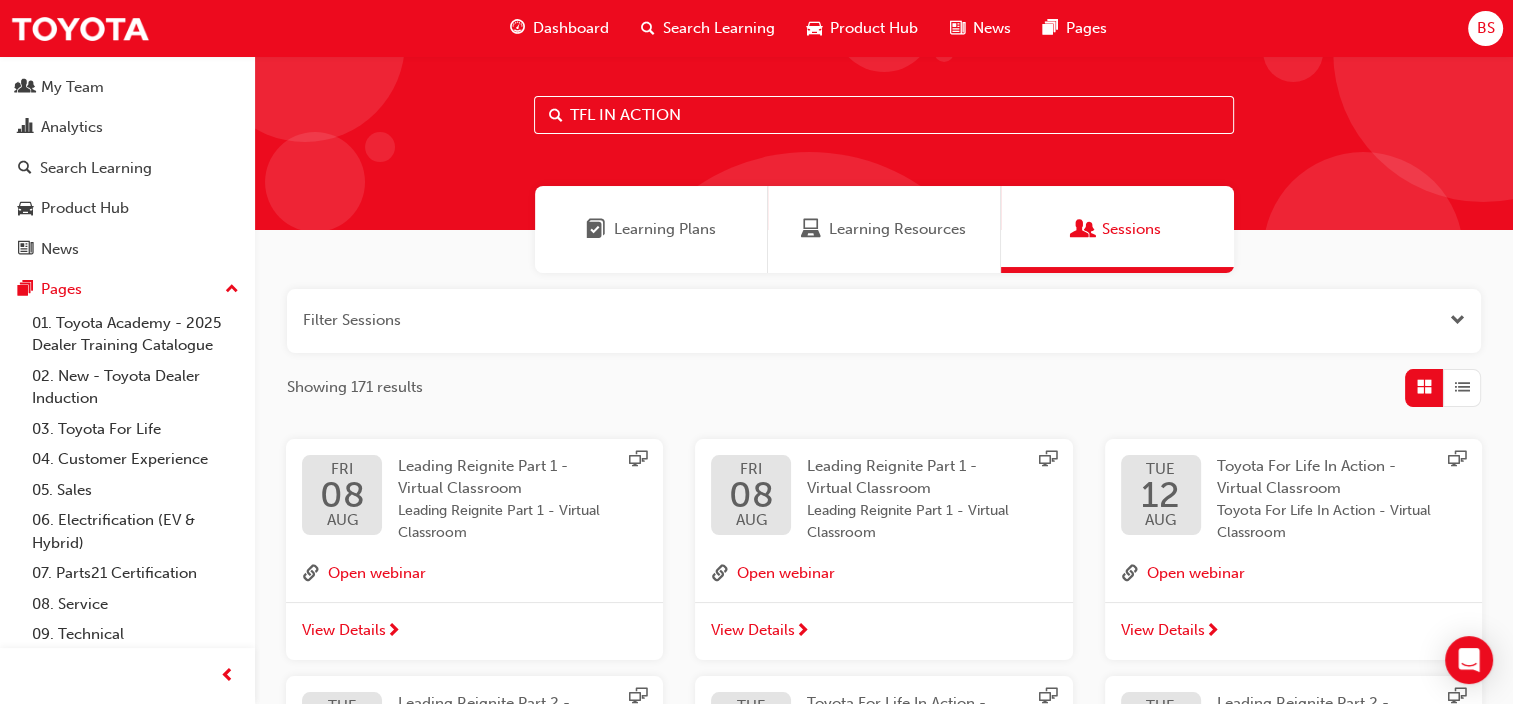 type on "TFL IN ACTION" 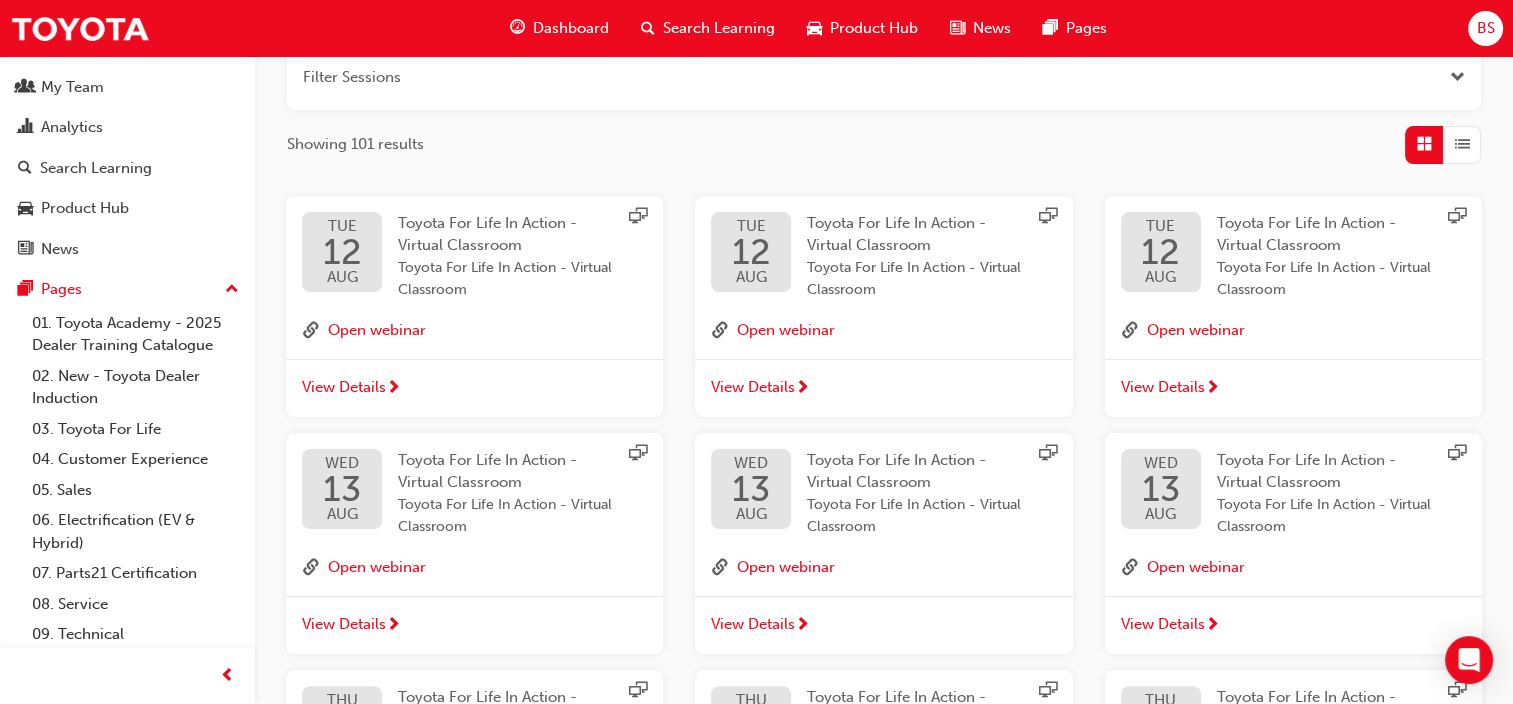 scroll, scrollTop: 248, scrollLeft: 0, axis: vertical 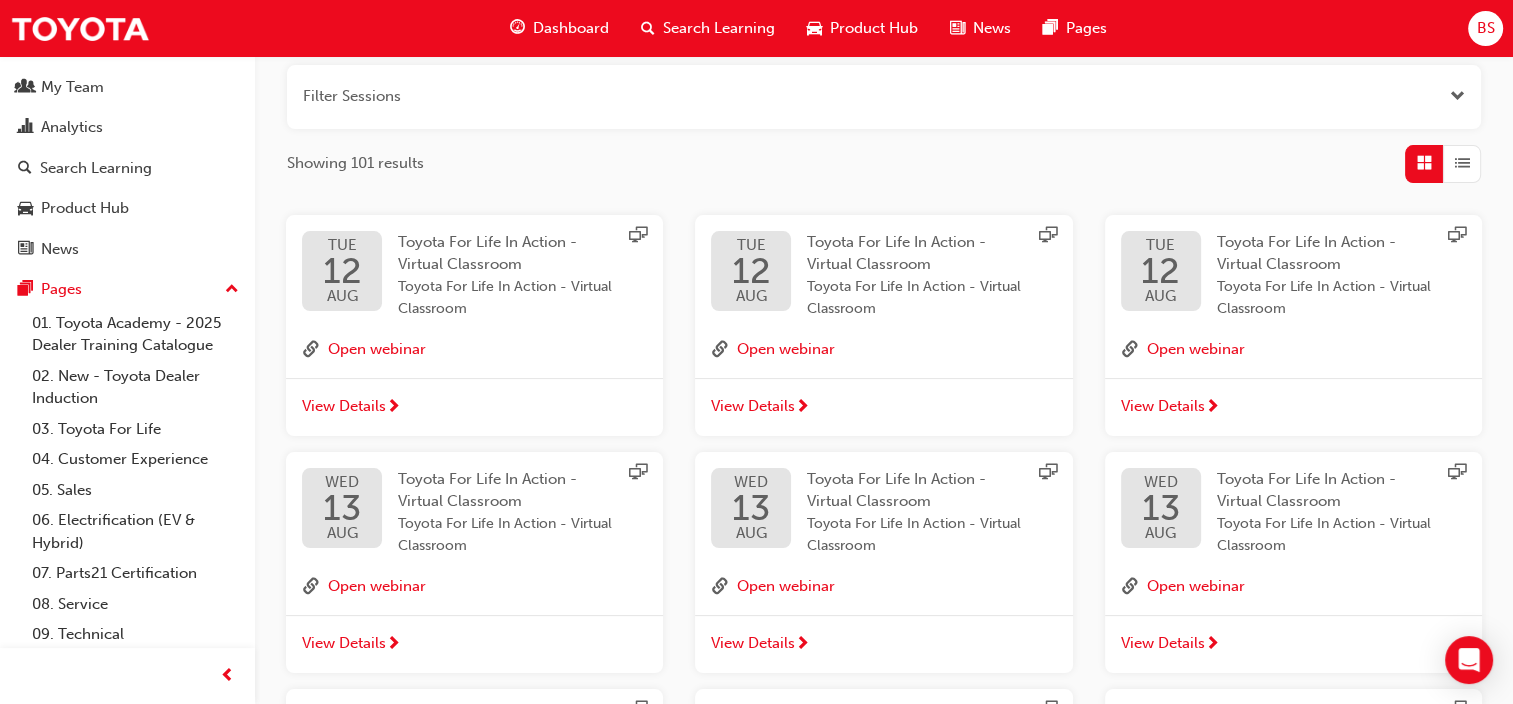 click on "Search Learning" at bounding box center (719, 28) 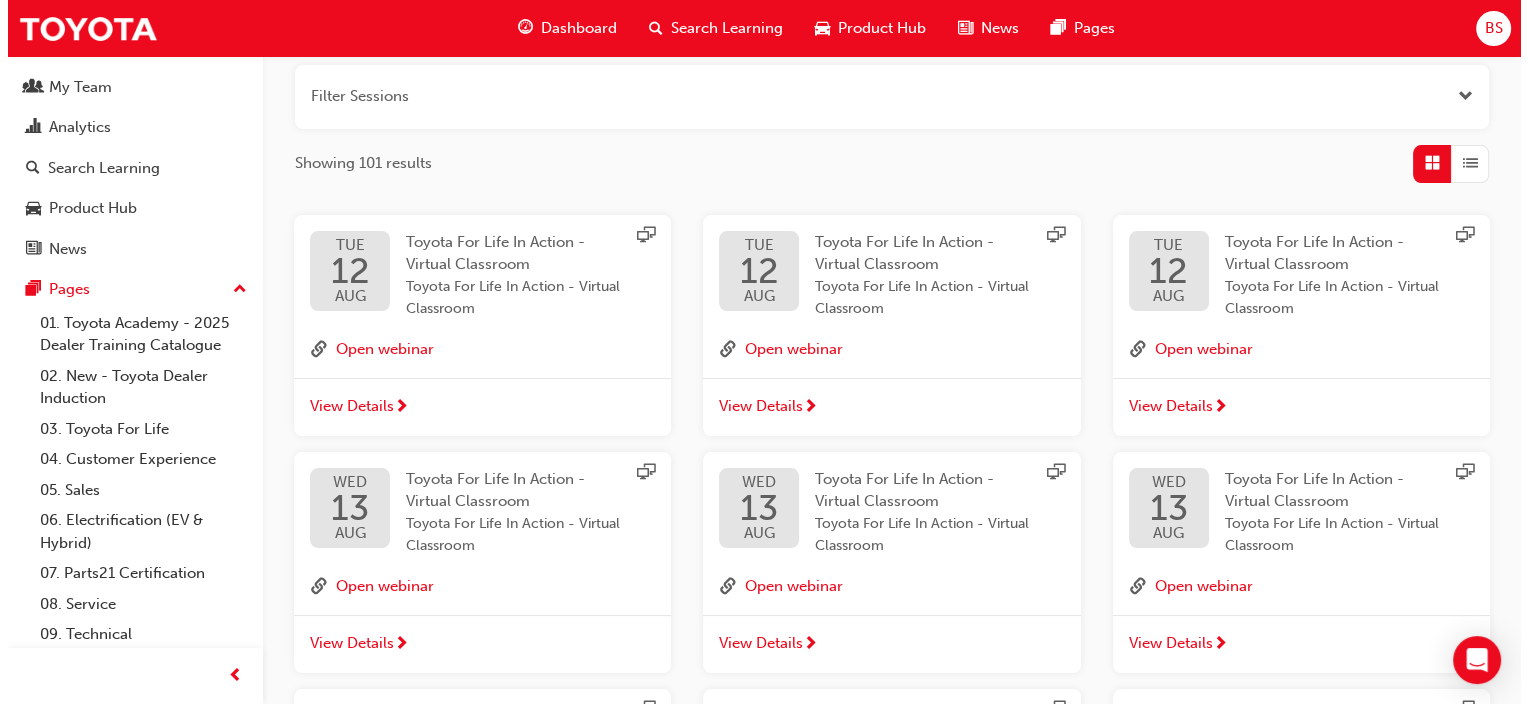 scroll, scrollTop: 0, scrollLeft: 0, axis: both 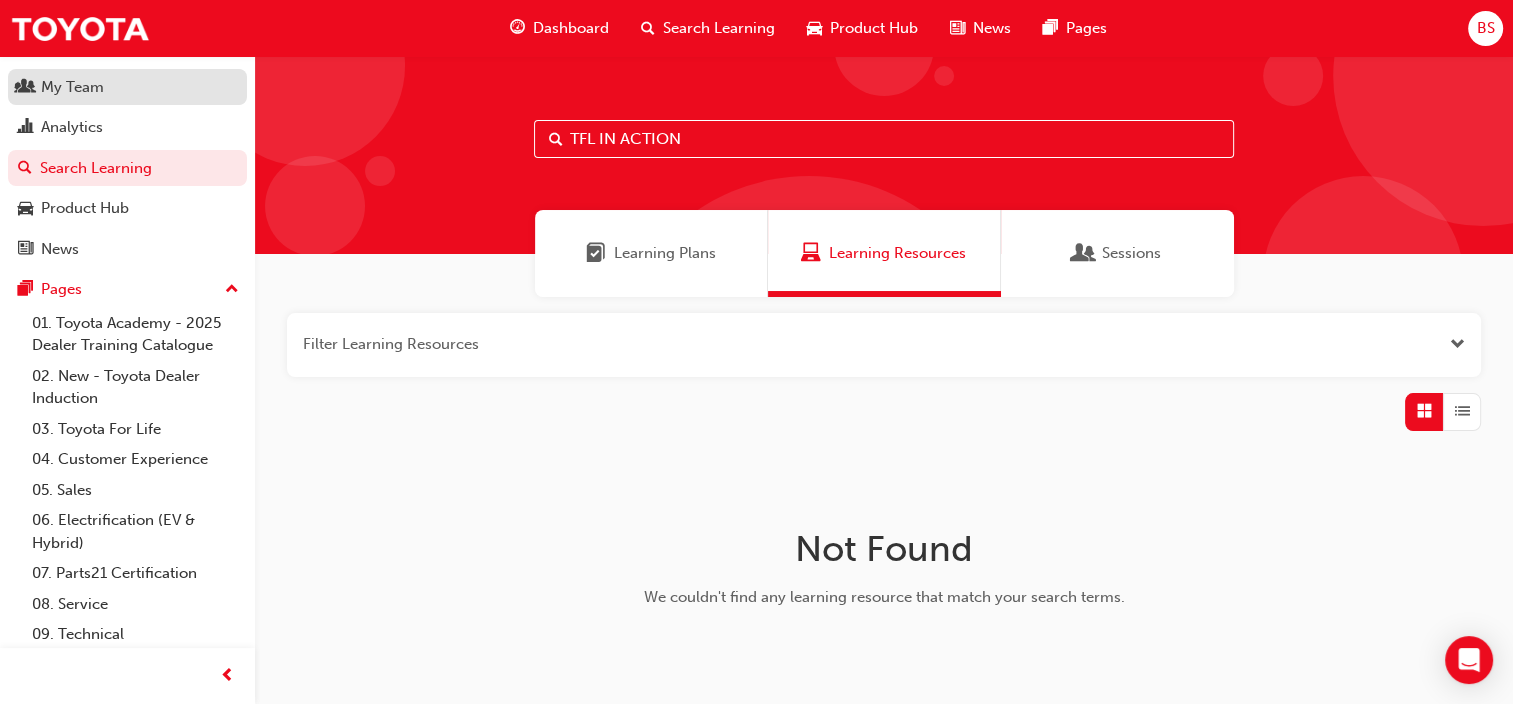 click on "My Team" at bounding box center (72, 87) 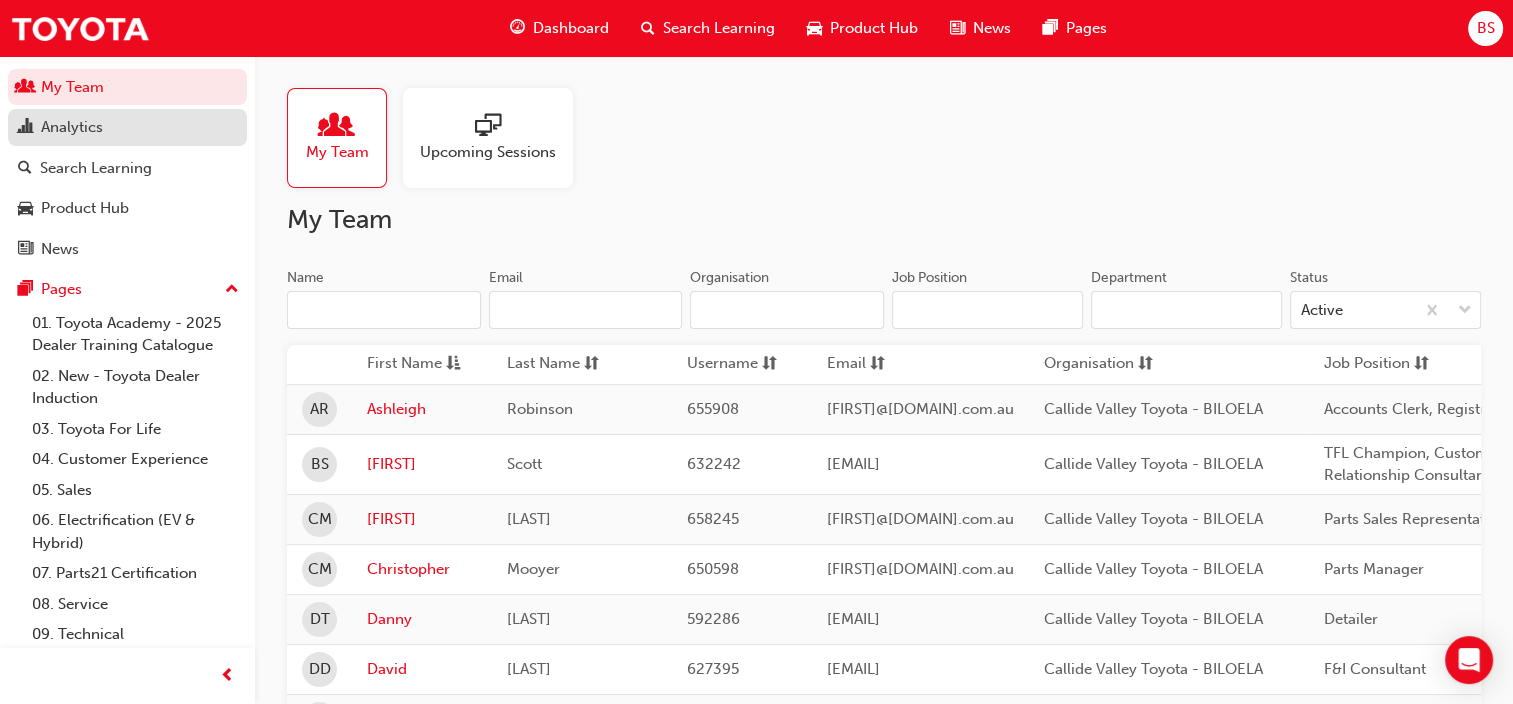 click on "Analytics" at bounding box center [72, 127] 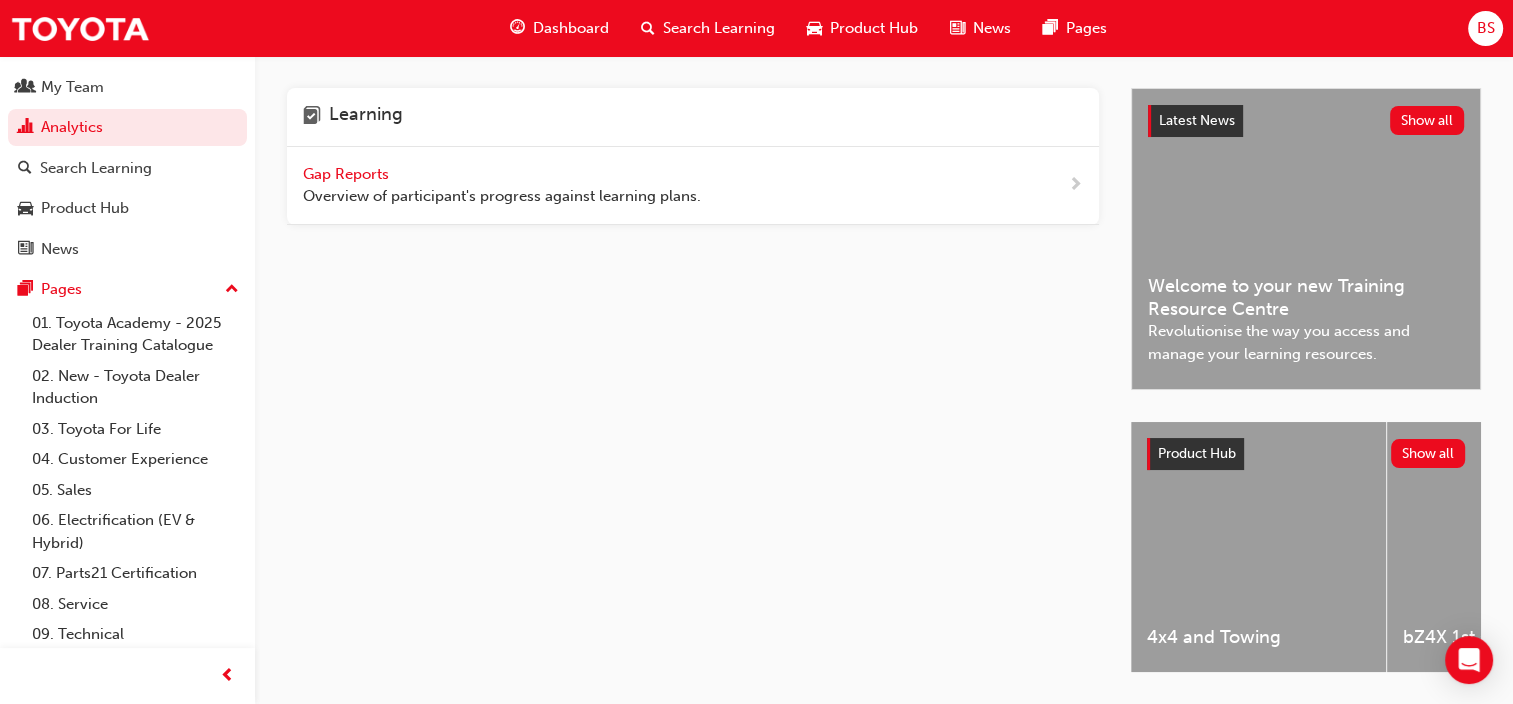 click on "Overview of participant's progress against learning plans." at bounding box center [502, 196] 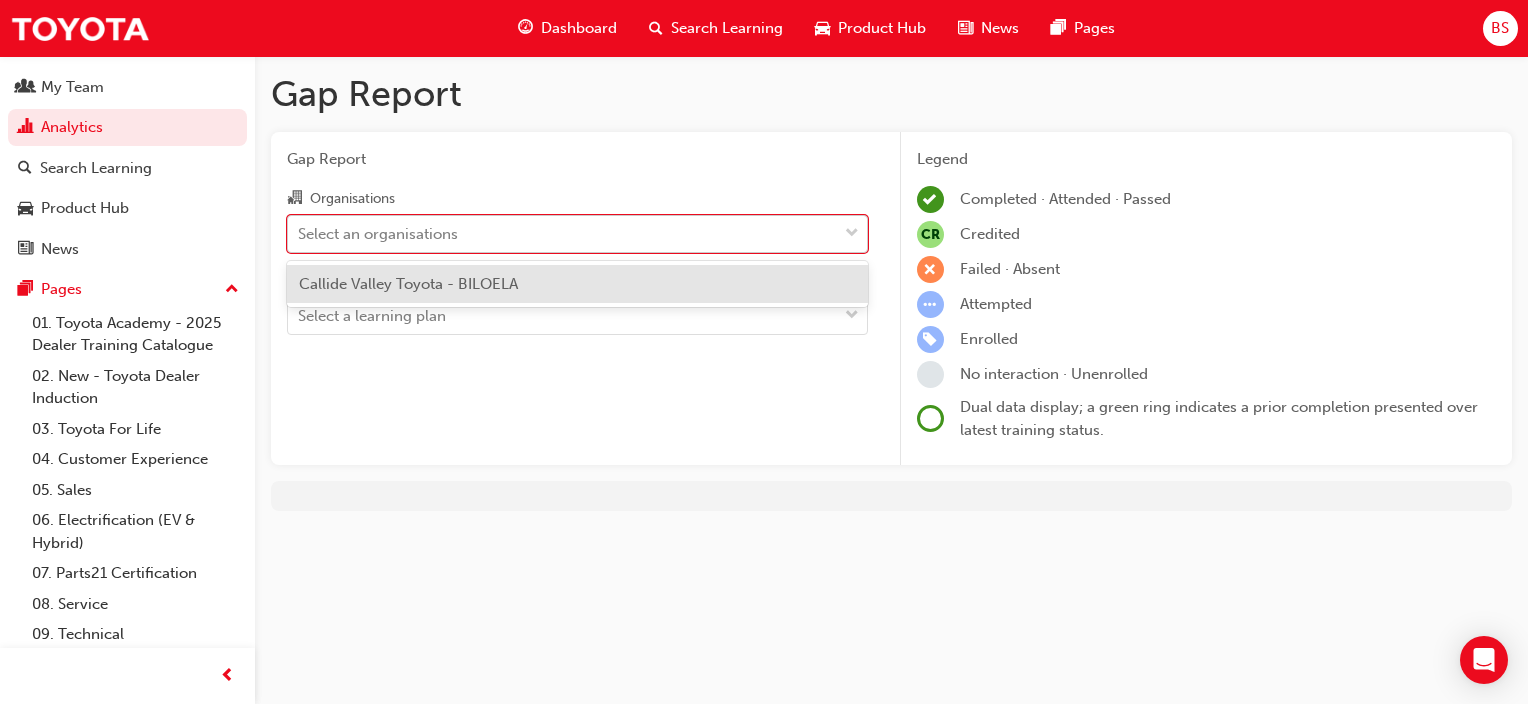 click on "Select an organisations" at bounding box center (562, 233) 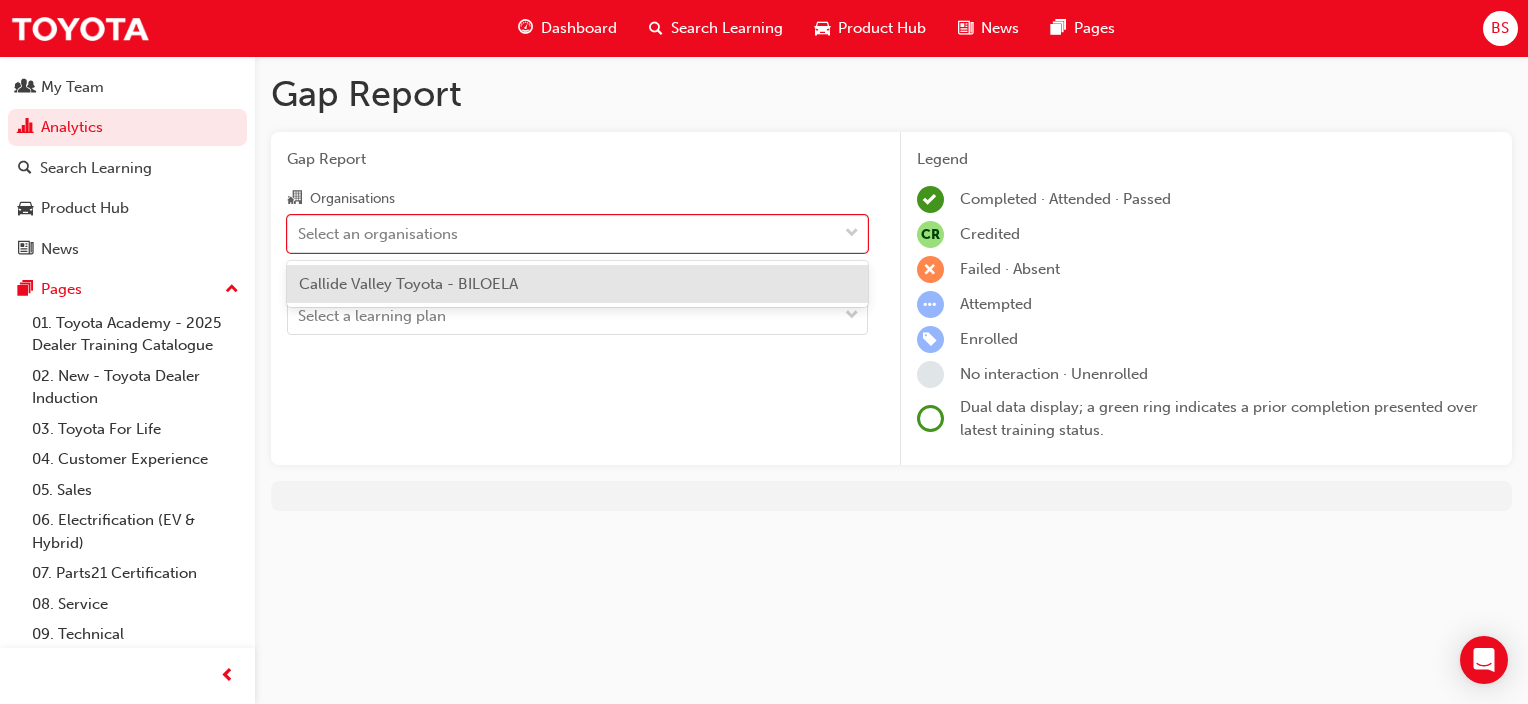 click on "Callide Valley Toyota - BILOELA" at bounding box center (577, 284) 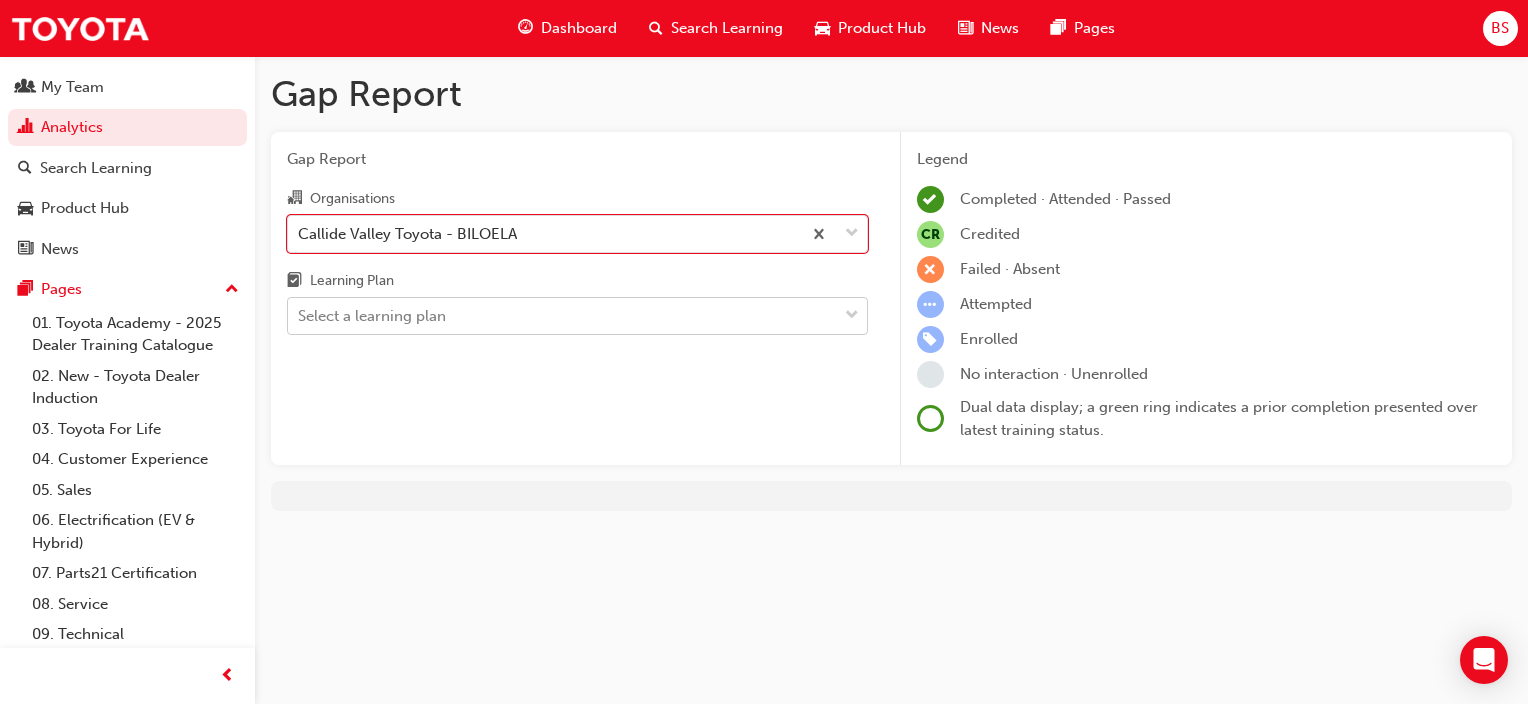 click on "Select a learning plan" at bounding box center [562, 316] 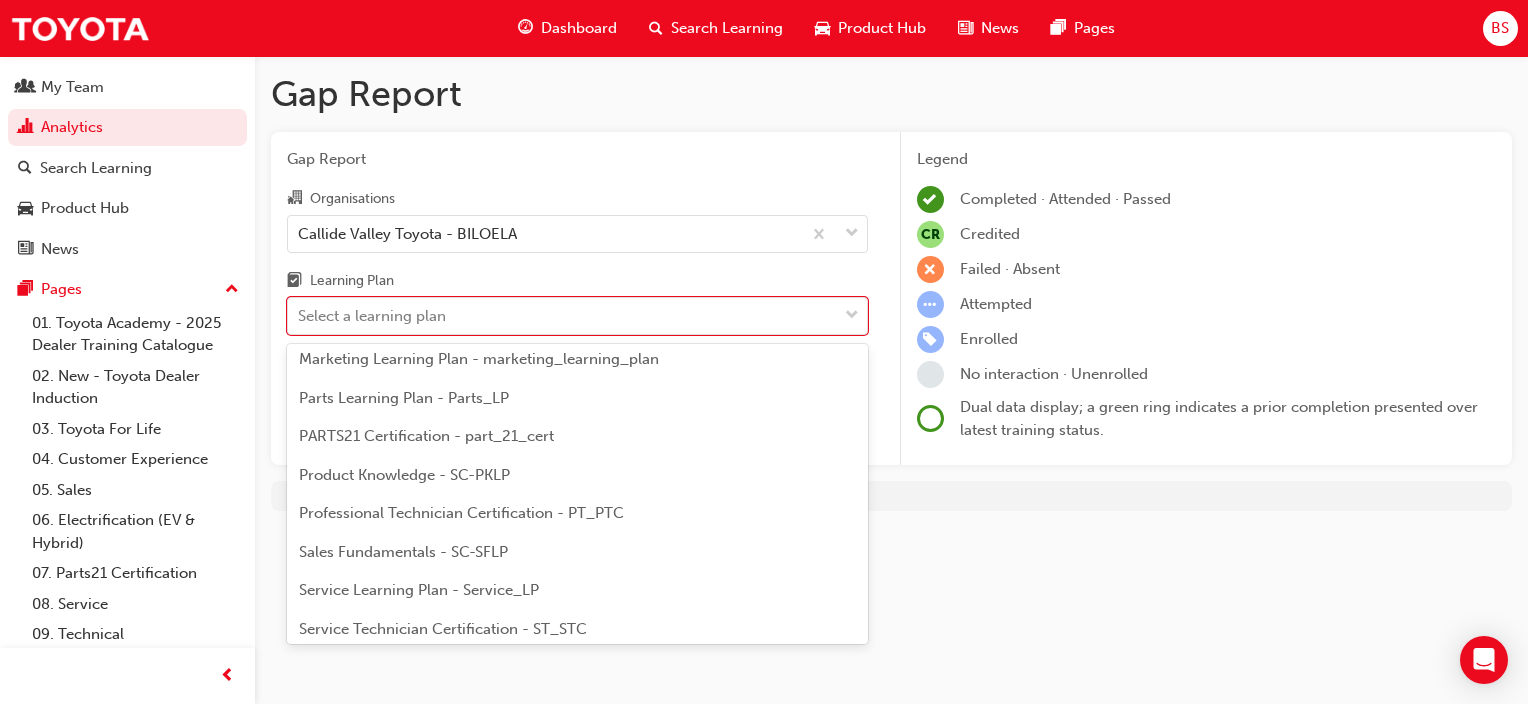 scroll, scrollTop: 524, scrollLeft: 0, axis: vertical 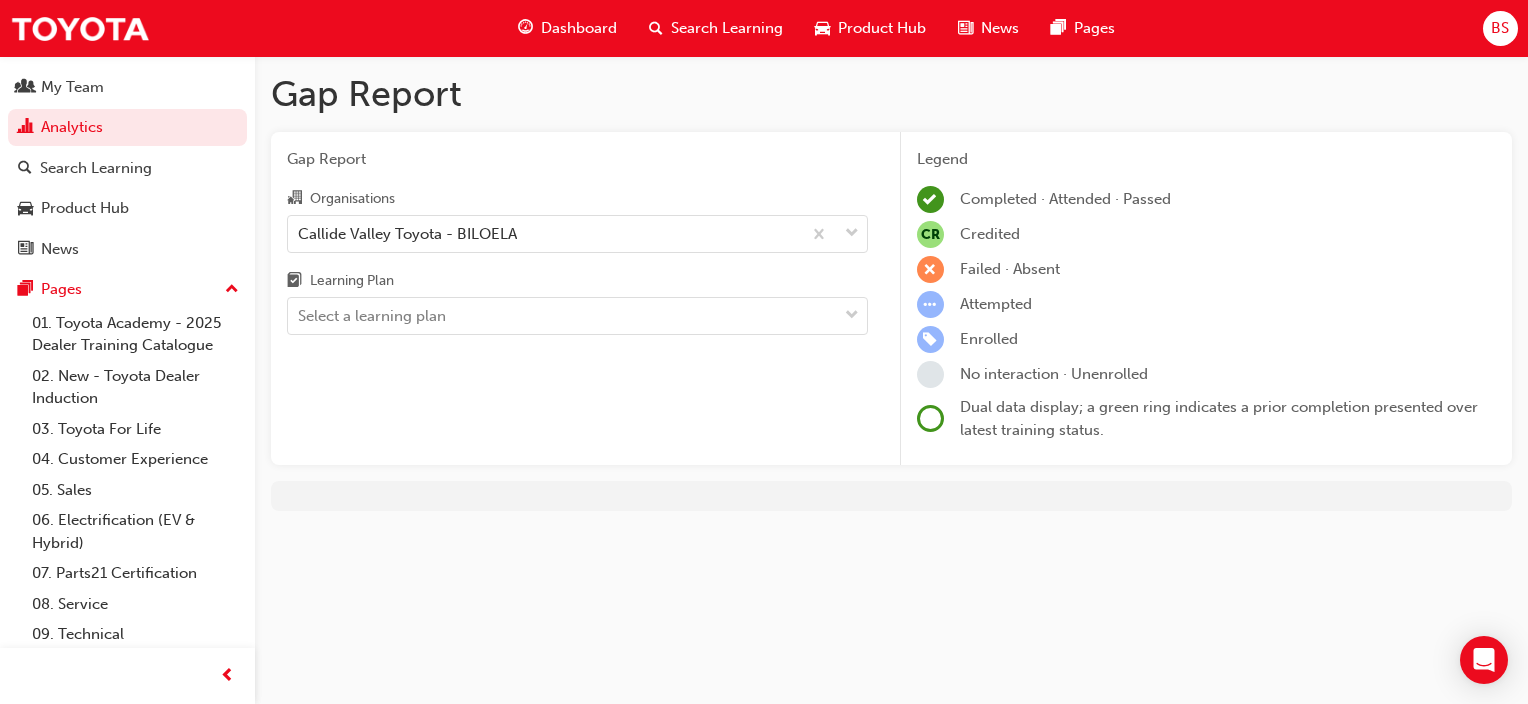 click on "Search Learning" at bounding box center [727, 28] 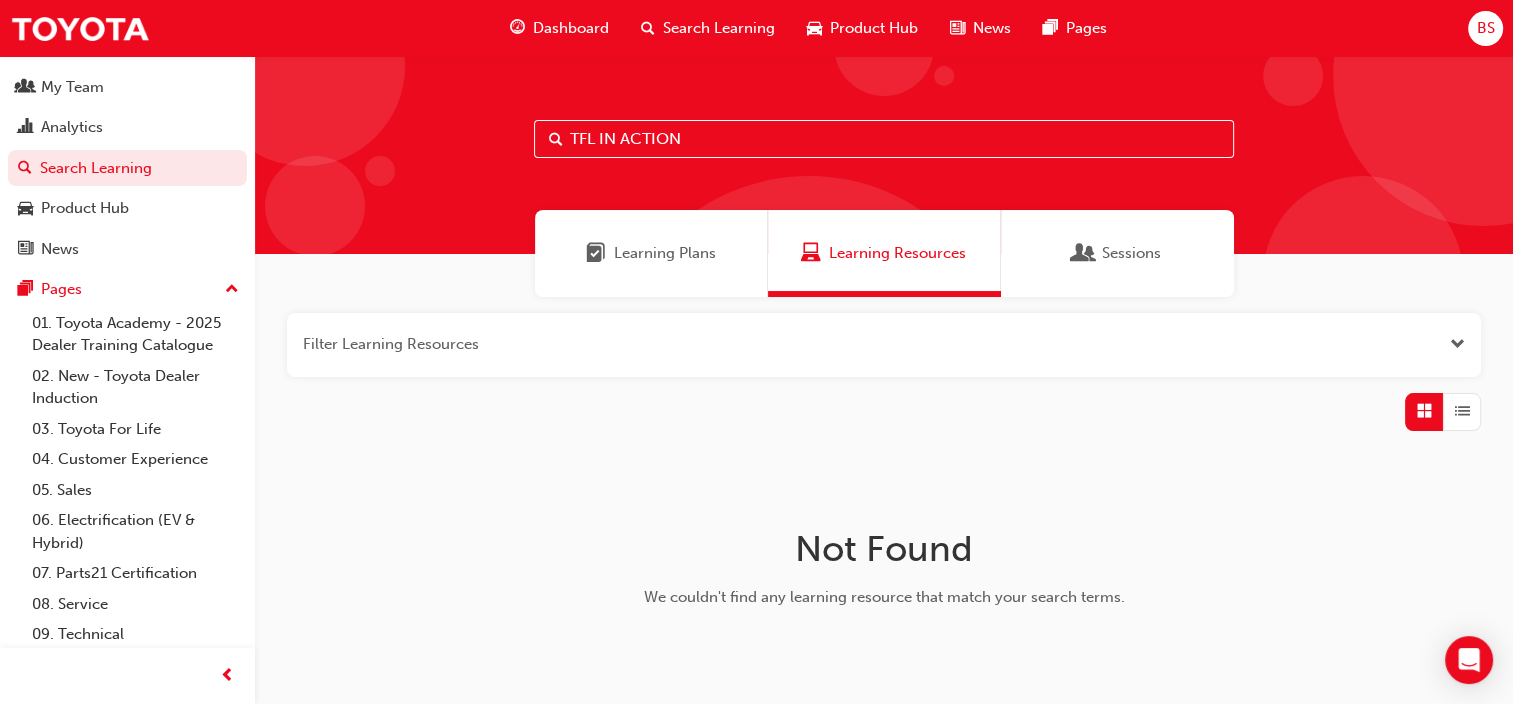 click on "TFL IN ACTION" at bounding box center [884, 139] 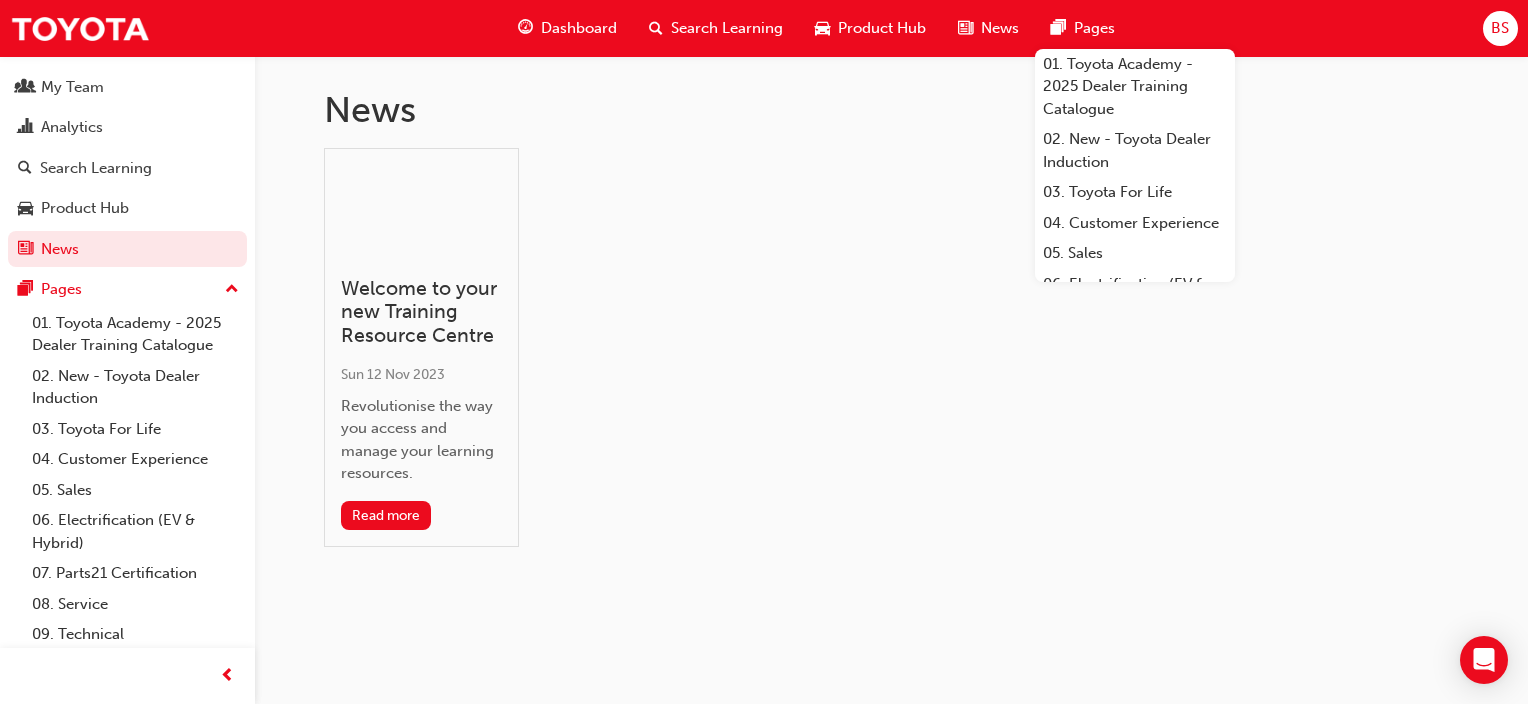 click on "Pages" at bounding box center (1094, 28) 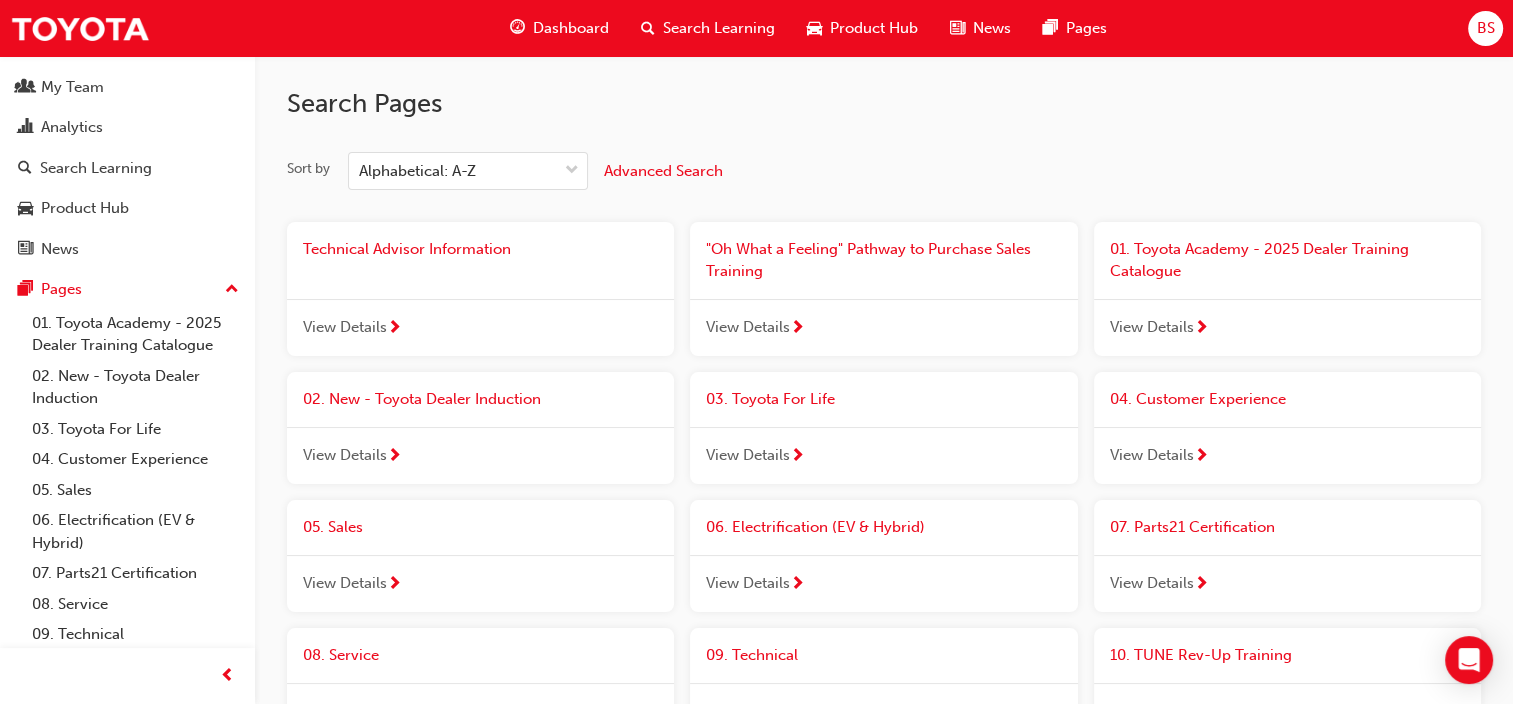 click on "Search Learning" at bounding box center [719, 28] 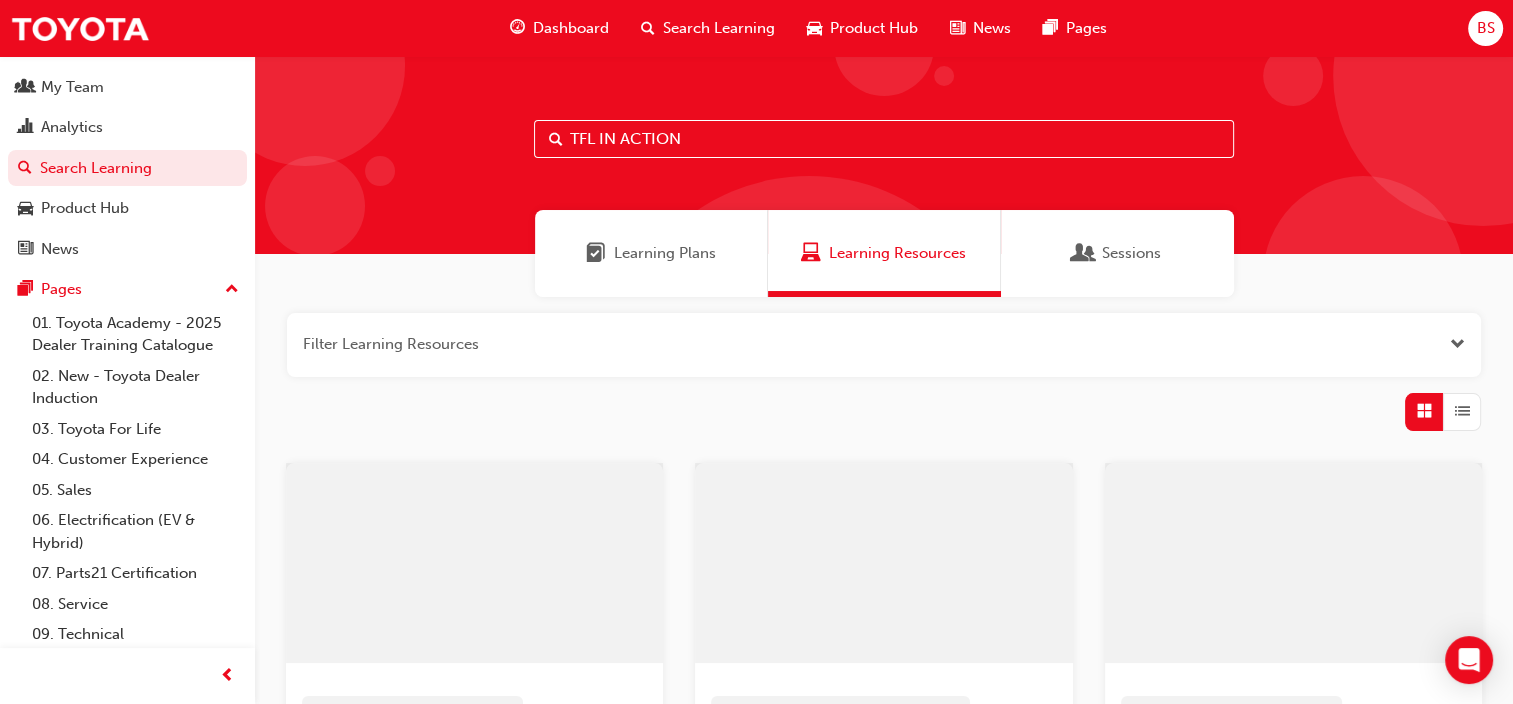 click on "TFL IN ACTION" at bounding box center (884, 139) 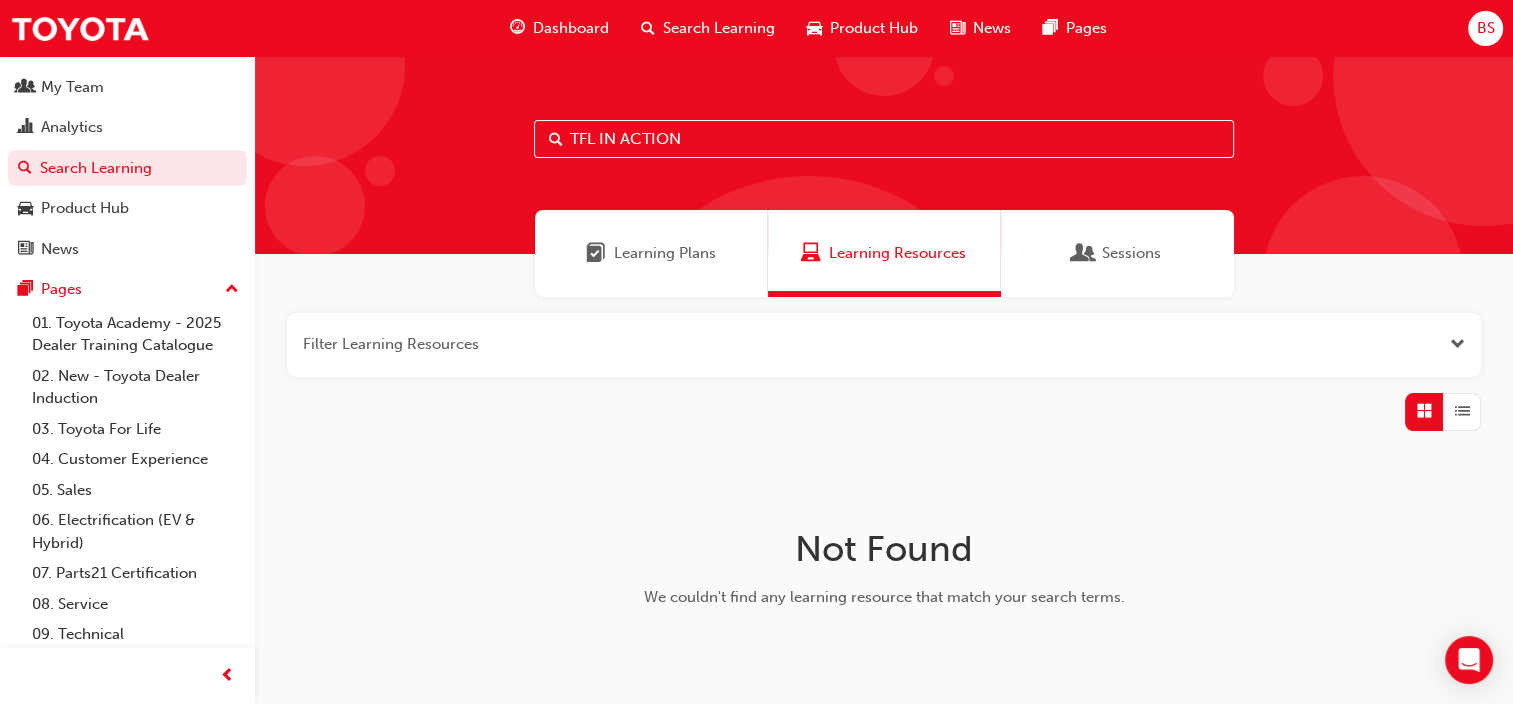 click on "Learning Plans" at bounding box center [665, 253] 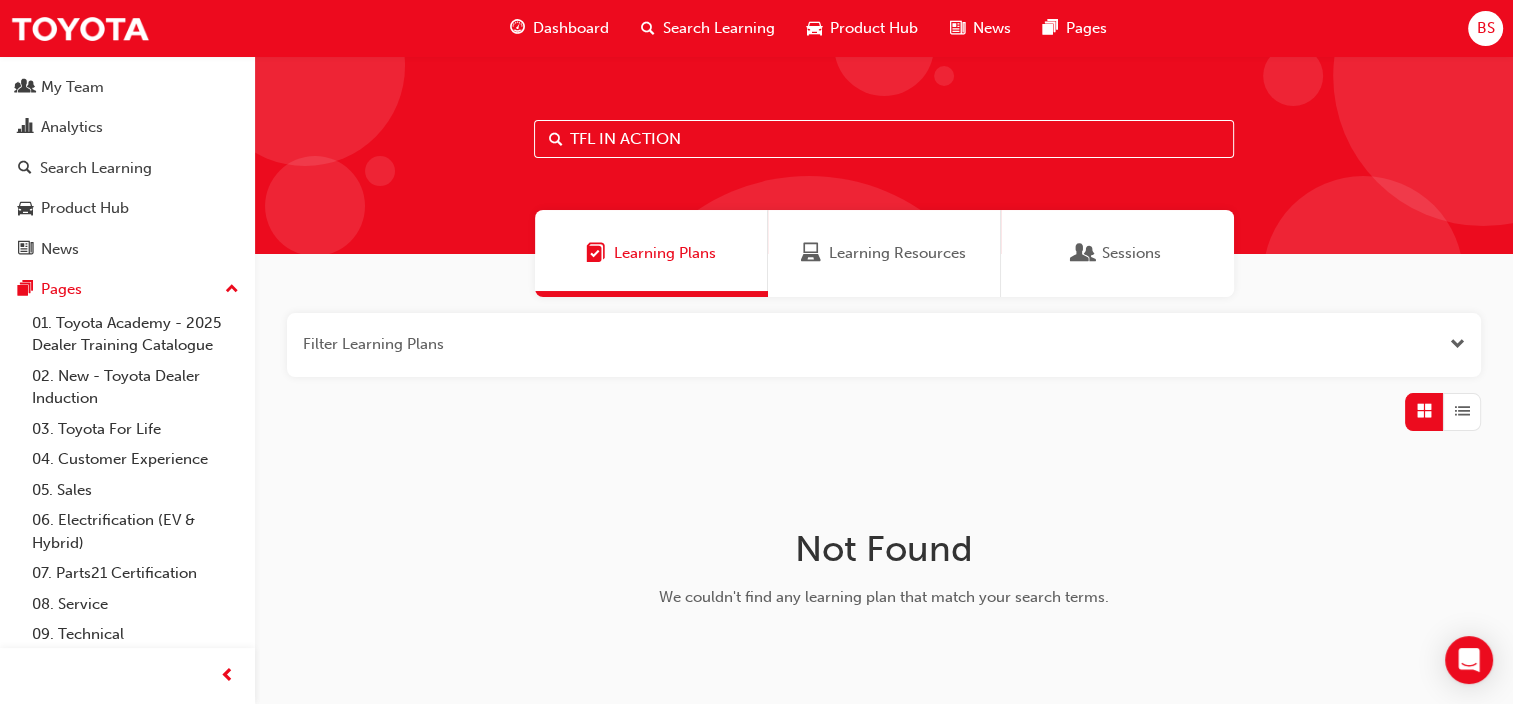click on "TFL IN ACTION" at bounding box center [884, 139] 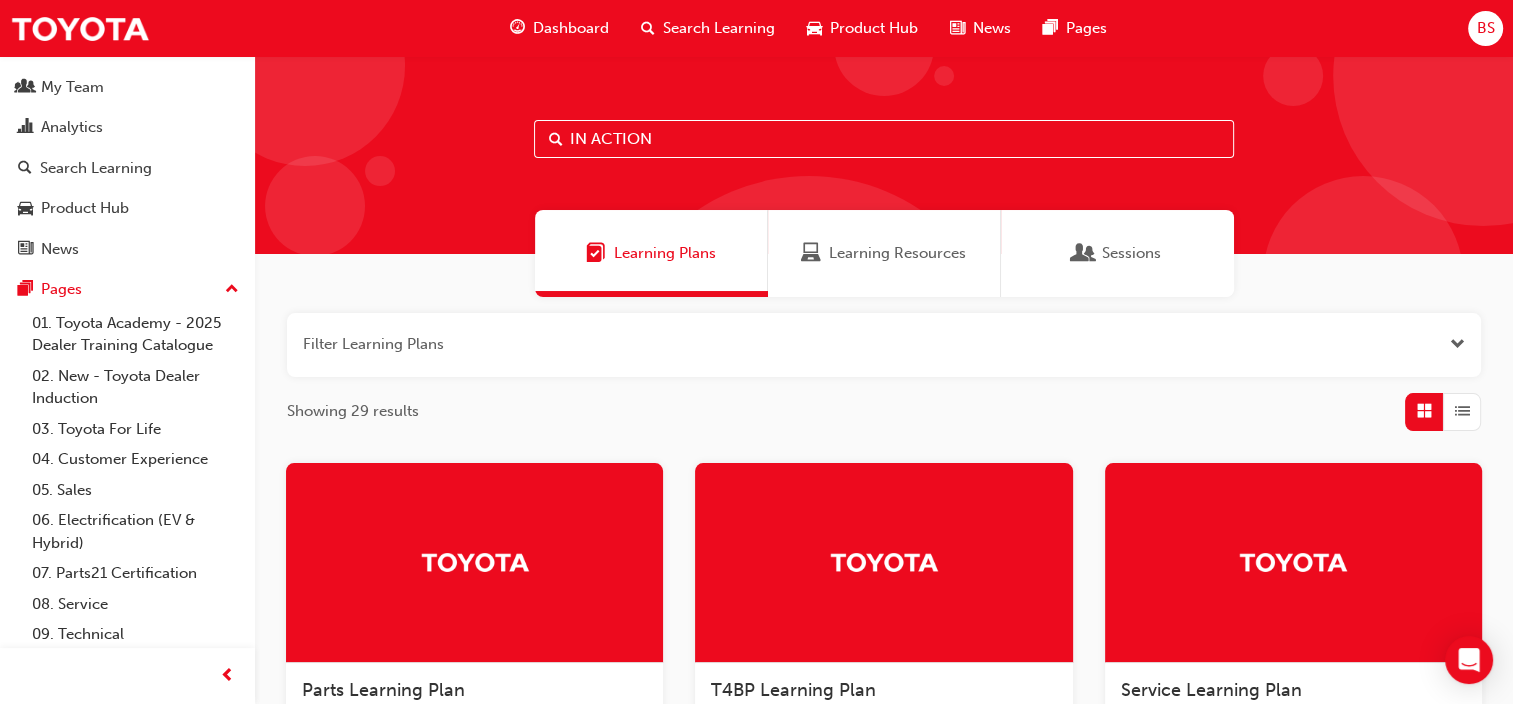 type on "IN ACTION" 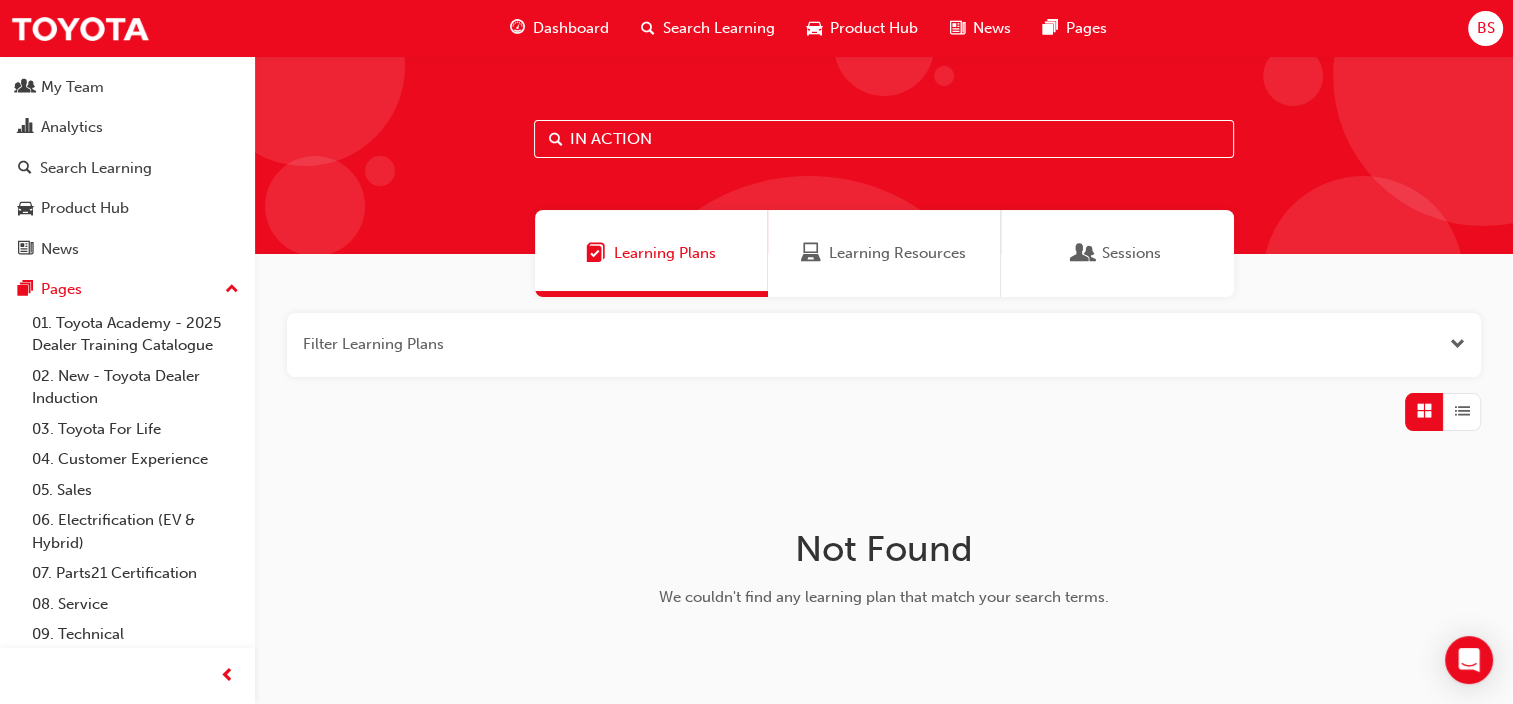 click on "Learning Resources" at bounding box center (897, 253) 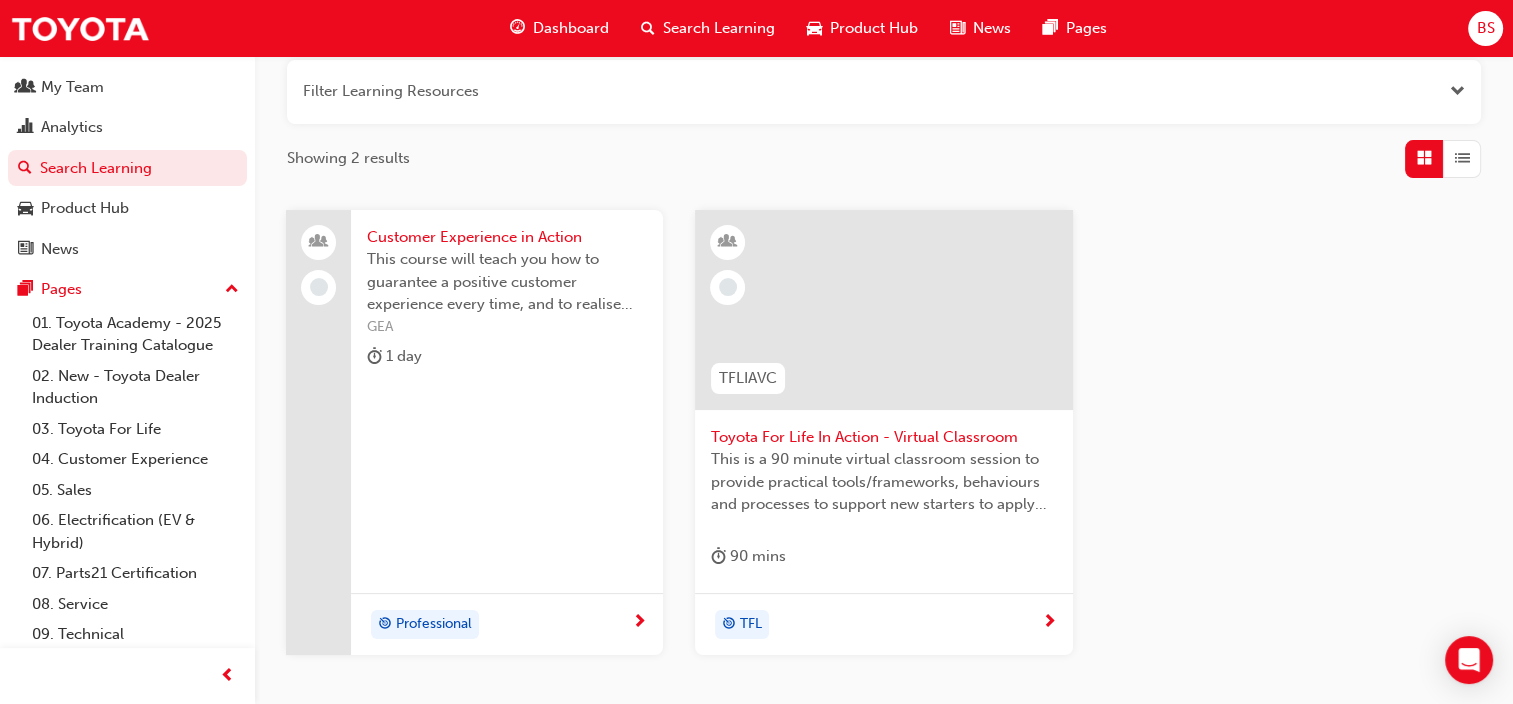 scroll, scrollTop: 251, scrollLeft: 0, axis: vertical 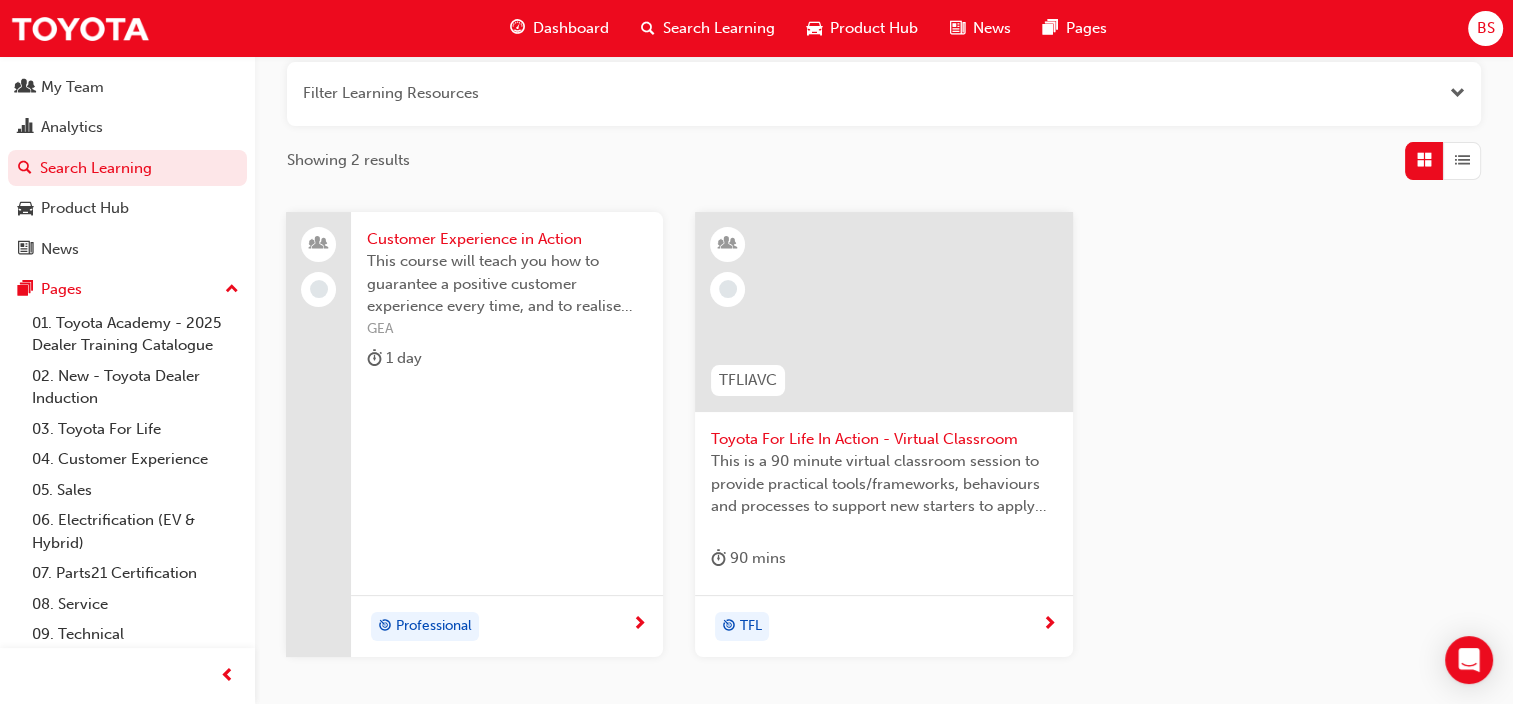 click on "This is a 90 minute virtual classroom session to provide practical tools/frameworks, behaviours and processes to support new starters to apply TFL in every interaction." at bounding box center (883, 484) 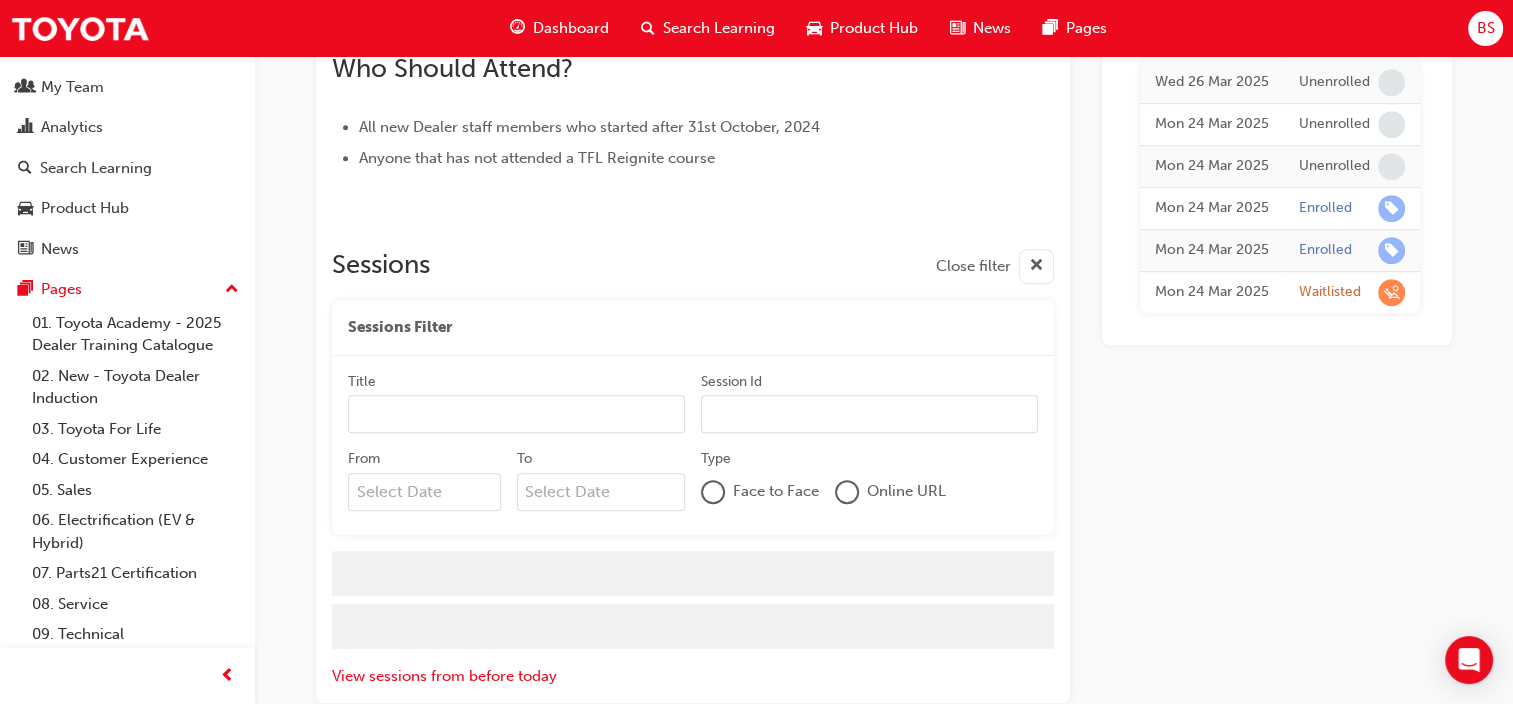 scroll, scrollTop: 1040, scrollLeft: 0, axis: vertical 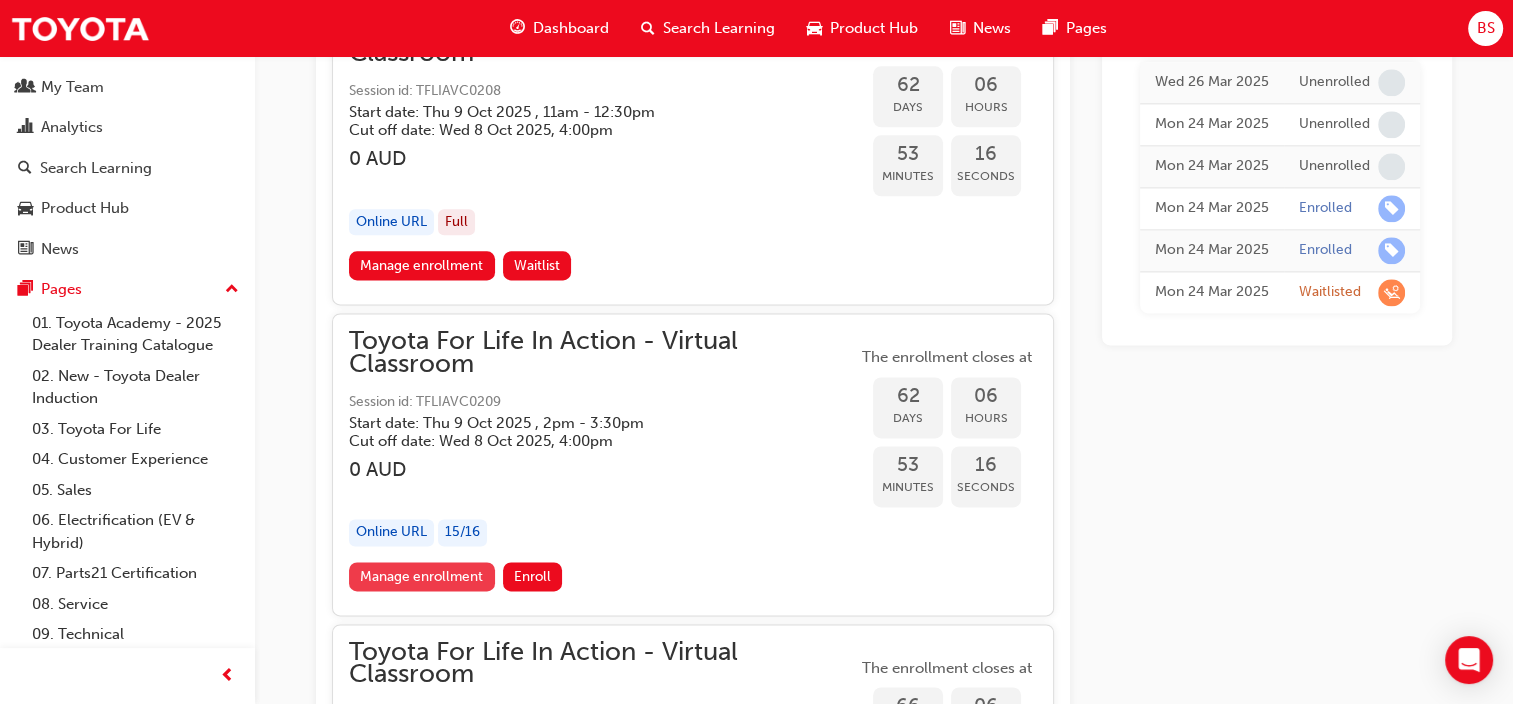 click on "Manage enrollment" at bounding box center [422, 576] 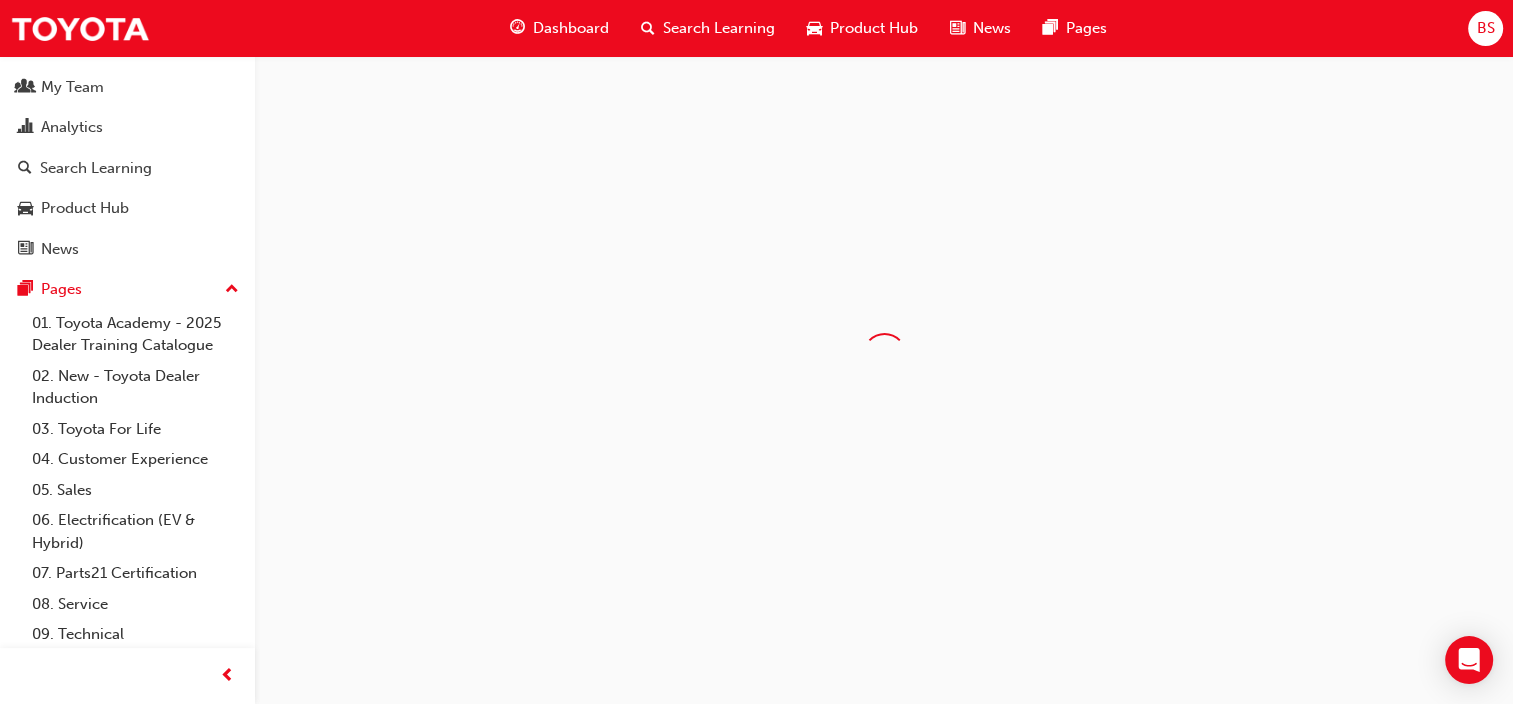scroll, scrollTop: 0, scrollLeft: 0, axis: both 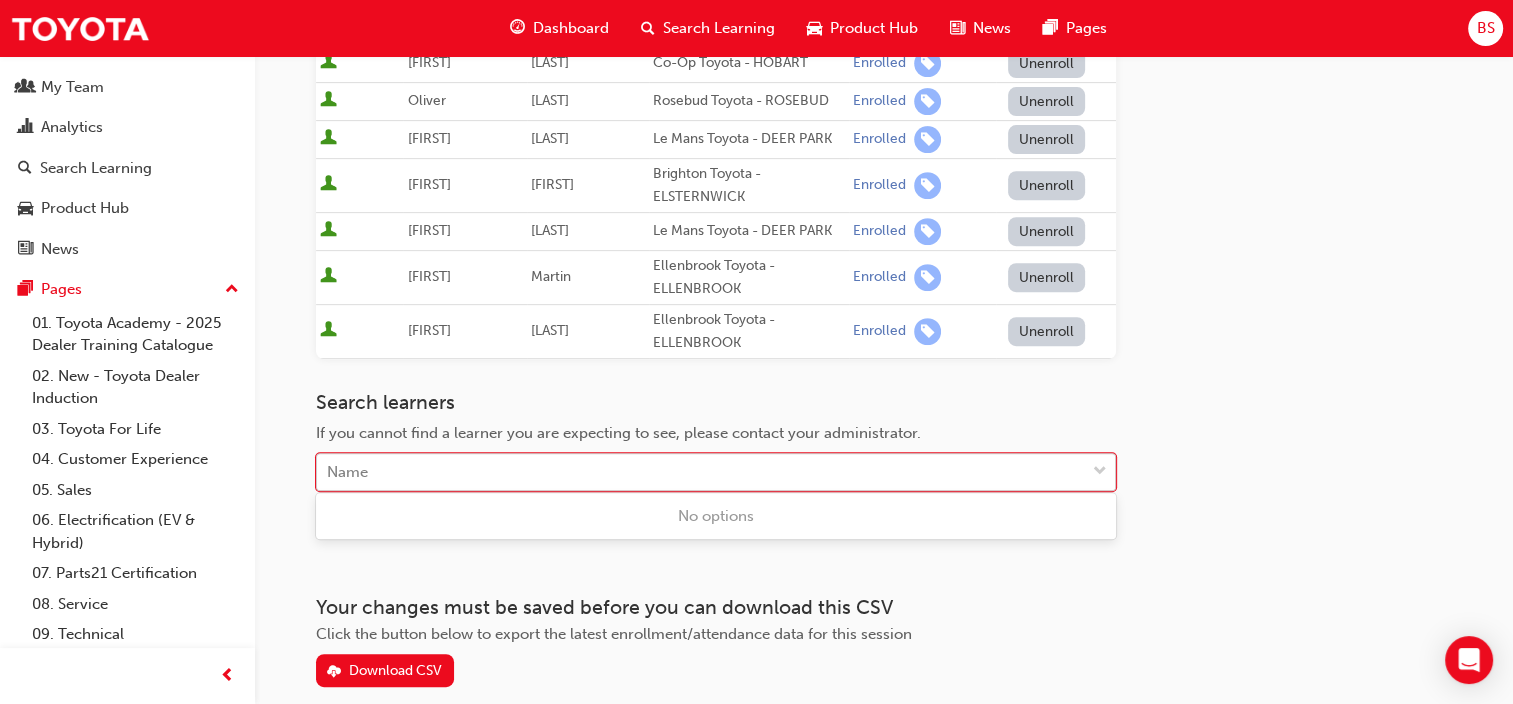 click on "Name" at bounding box center [701, 472] 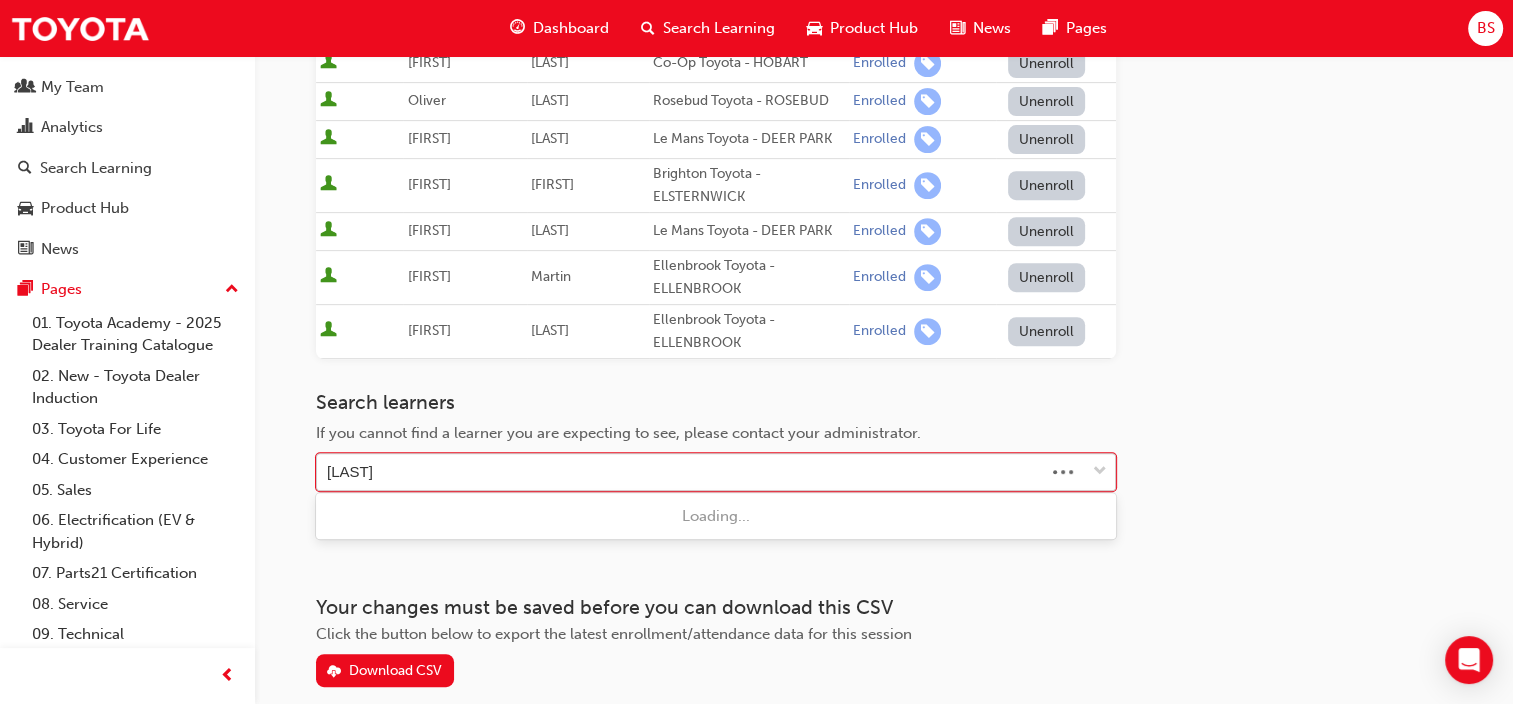 type on "[LAST]" 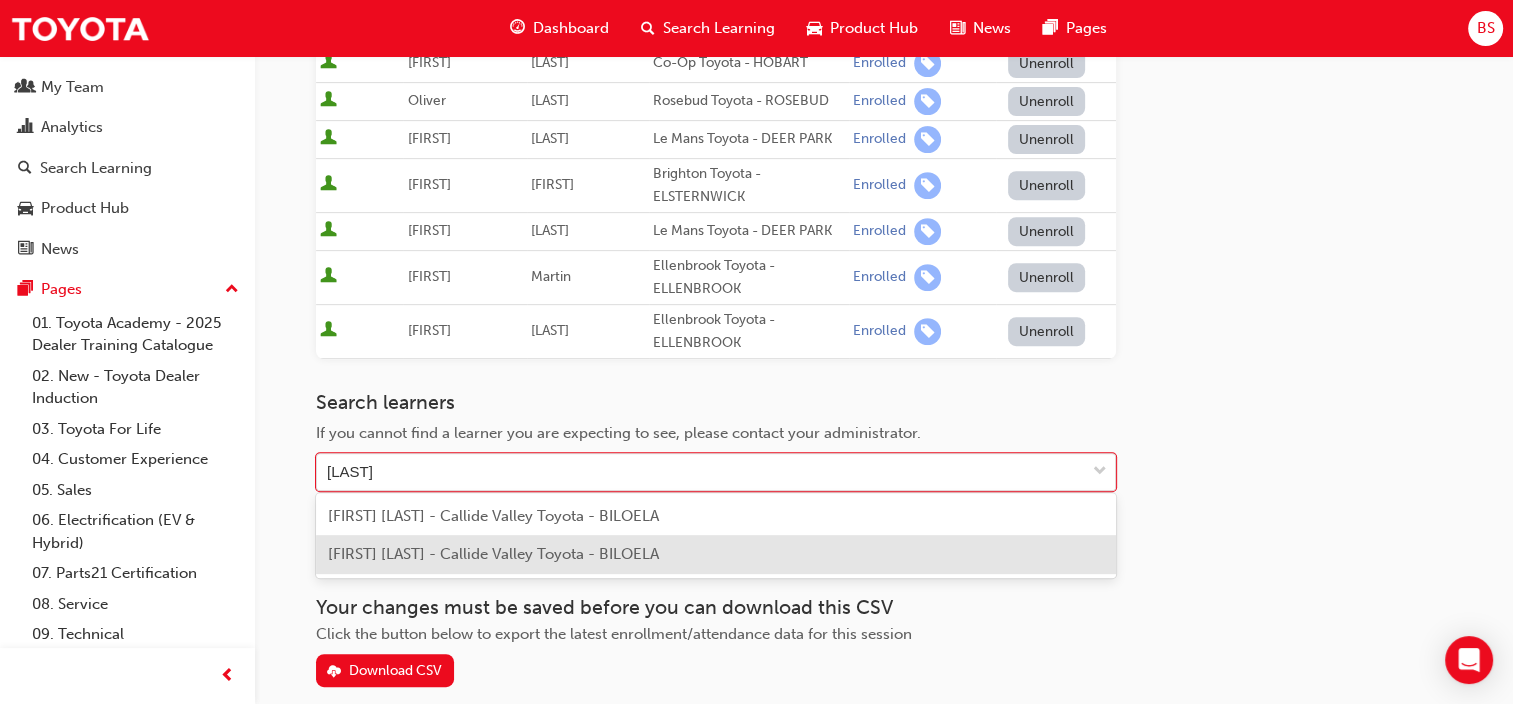 click on "[FIRST] [LAST] - Callide Valley Toyota - BILOELA" at bounding box center (493, 554) 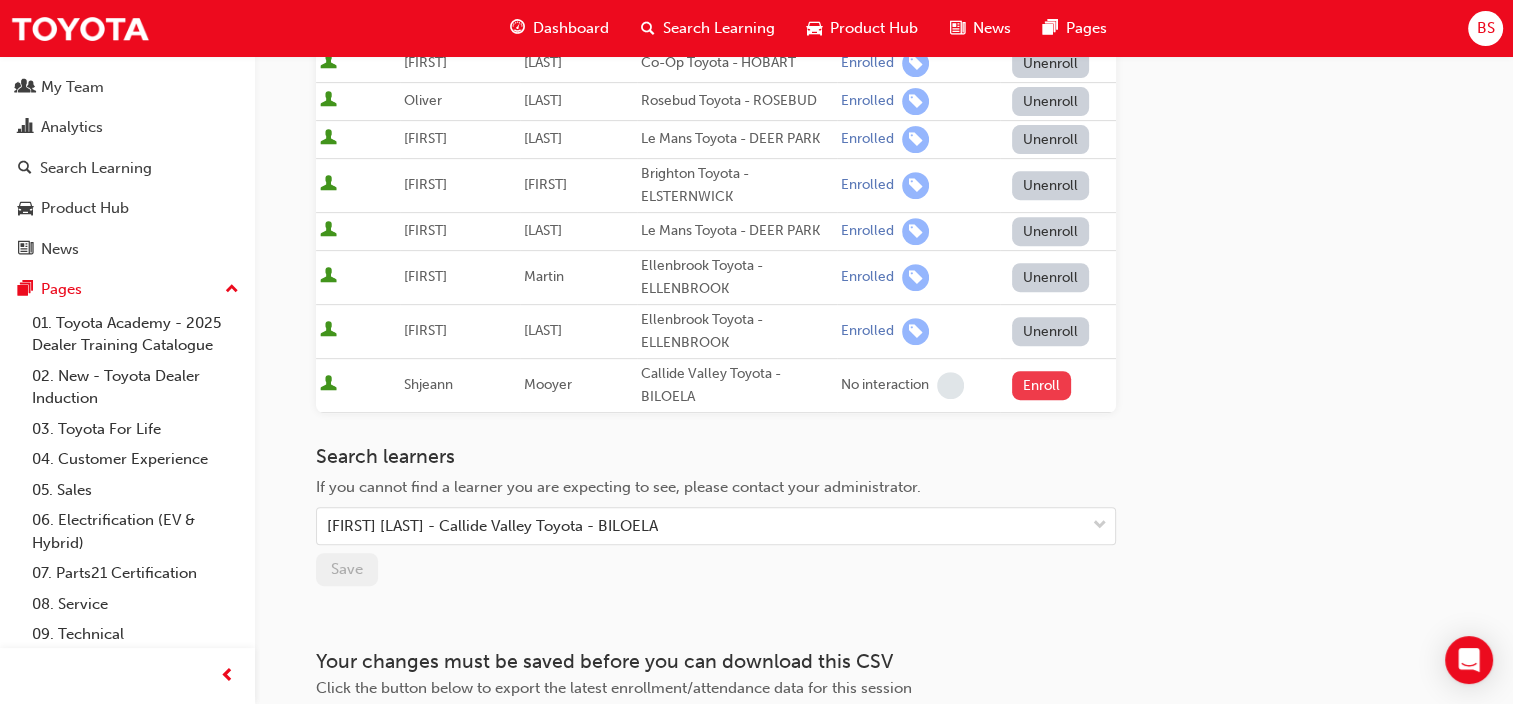 click on "Enroll" at bounding box center (1042, 385) 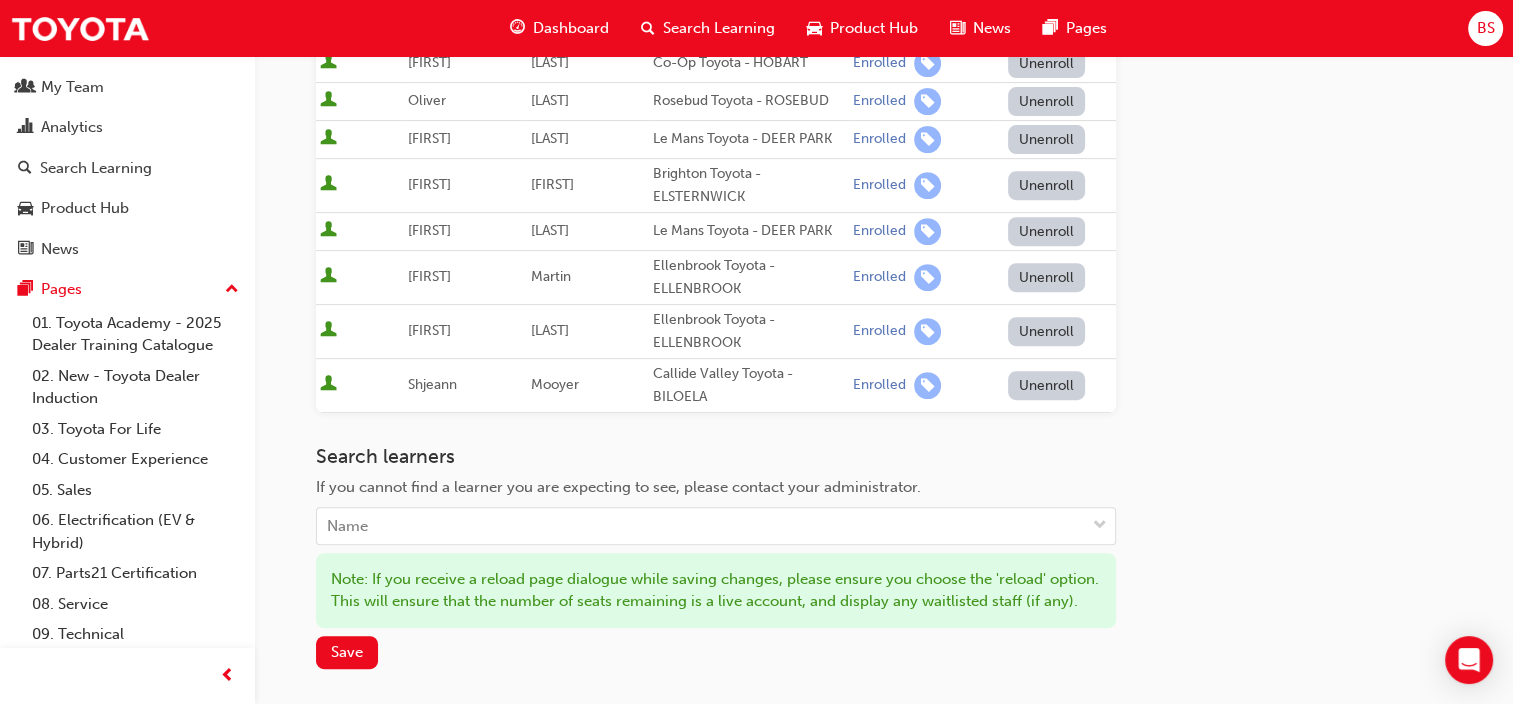 click on "Search learners" at bounding box center (716, 456) 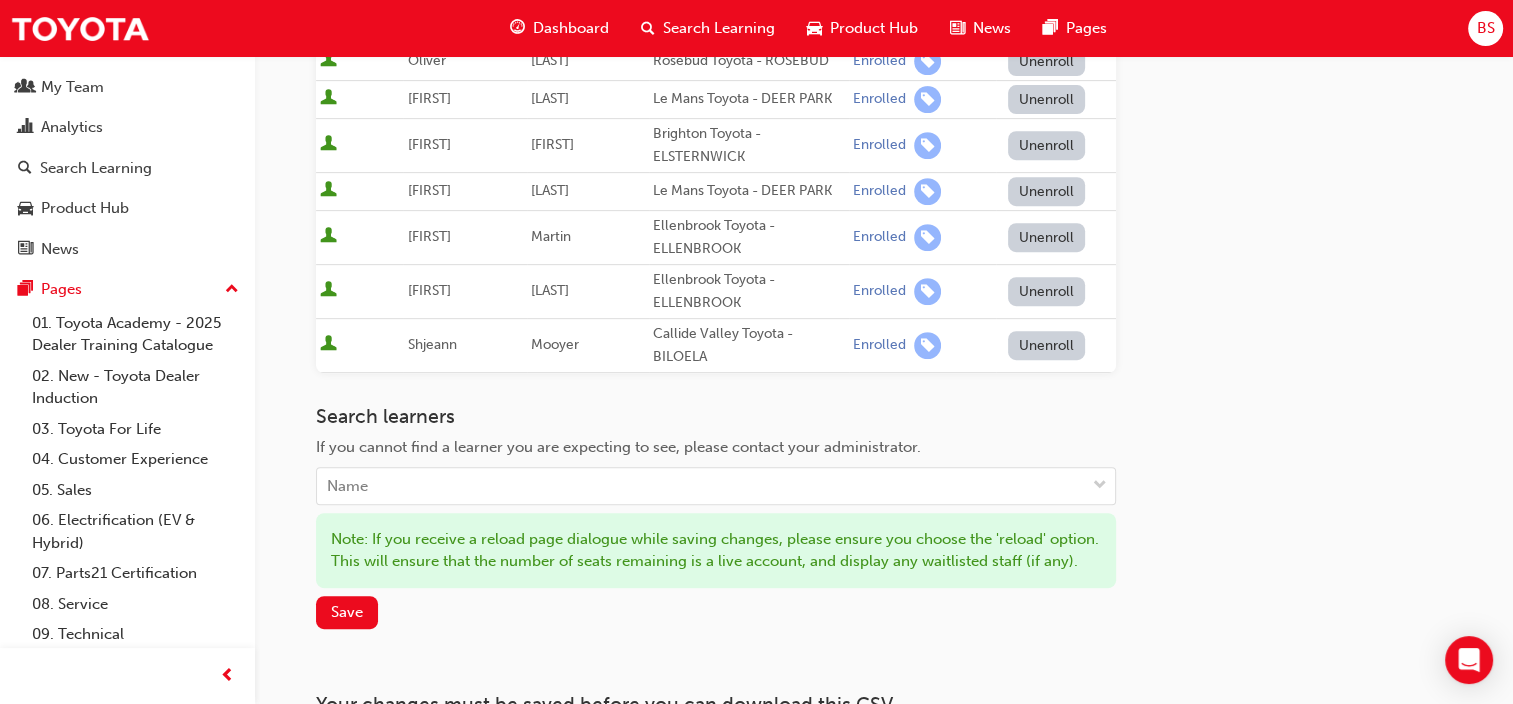 scroll, scrollTop: 899, scrollLeft: 0, axis: vertical 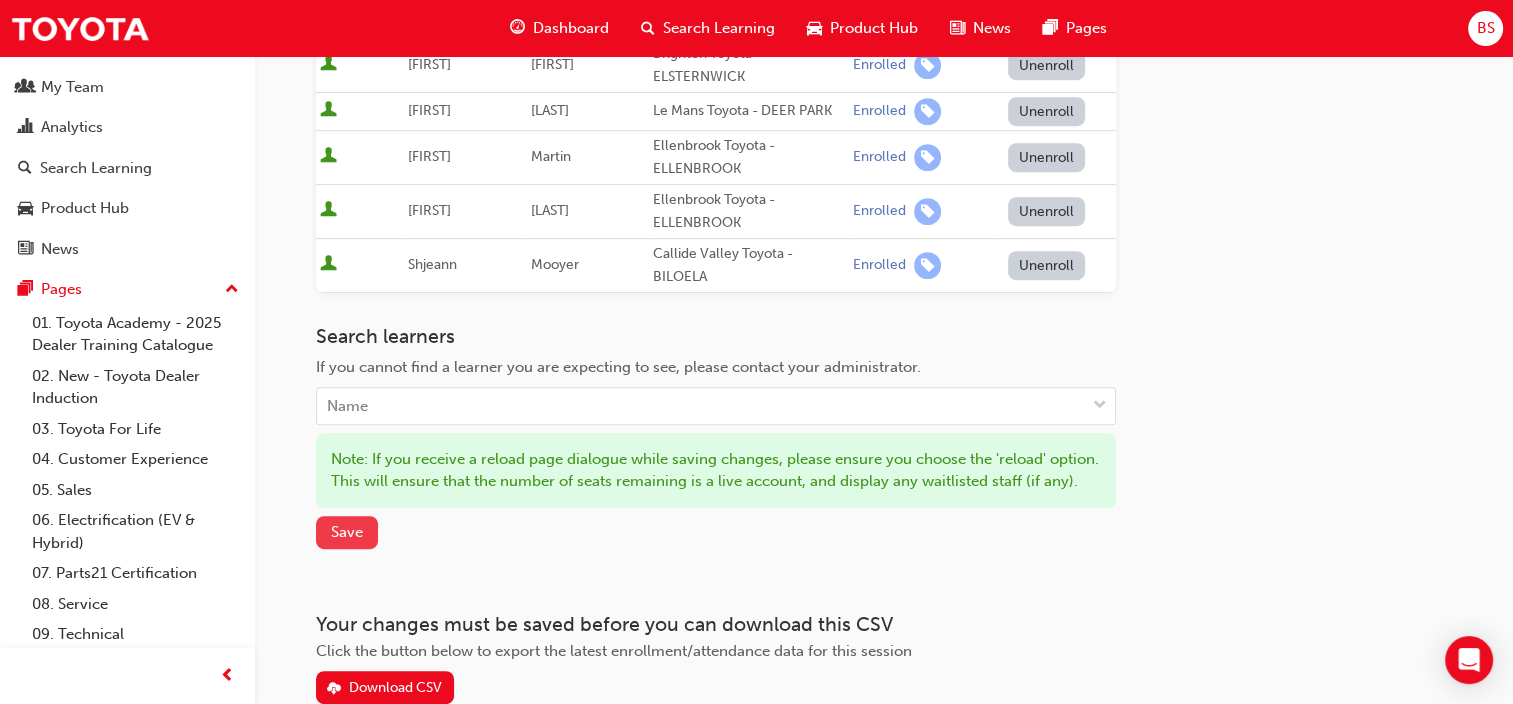 click on "Save" at bounding box center (347, 532) 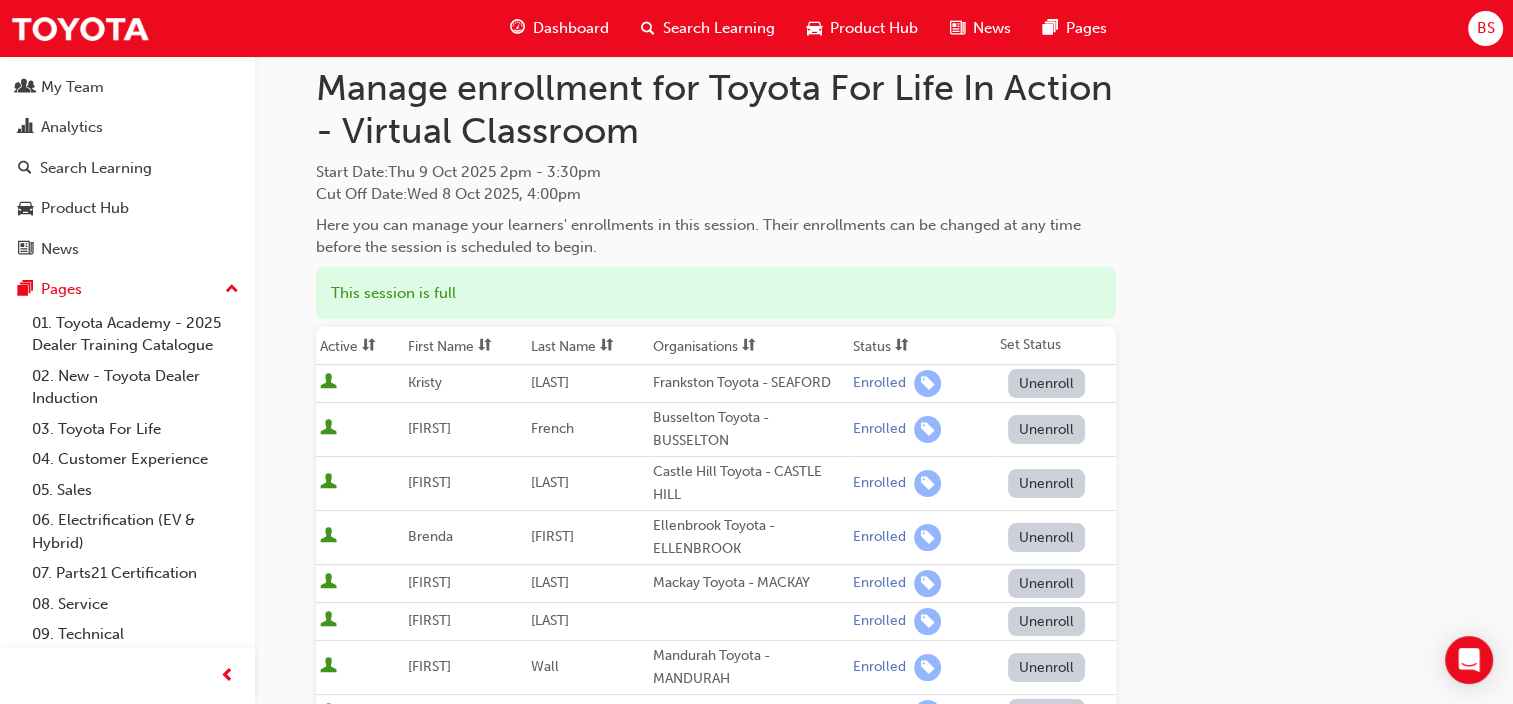 scroll, scrollTop: 43, scrollLeft: 0, axis: vertical 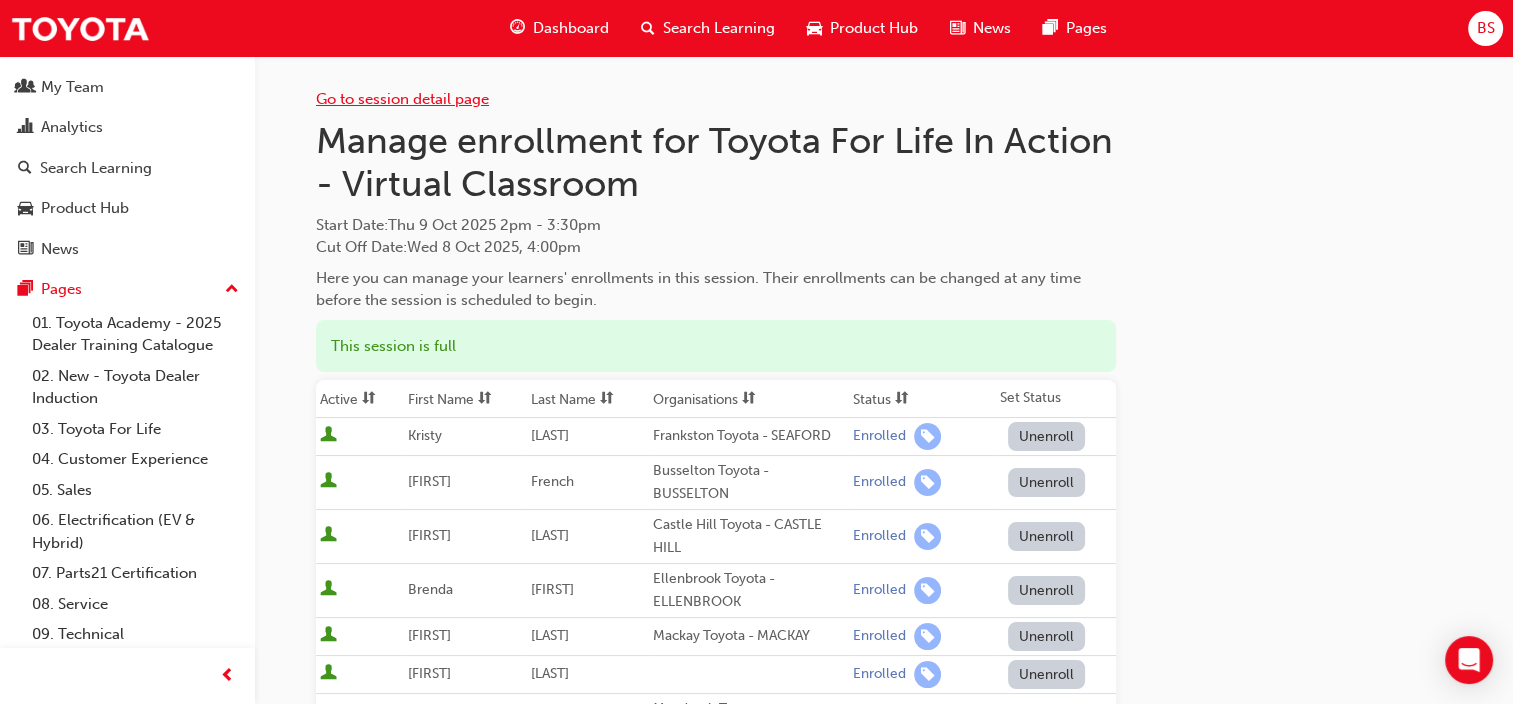 click on "Go to session detail page" at bounding box center (402, 99) 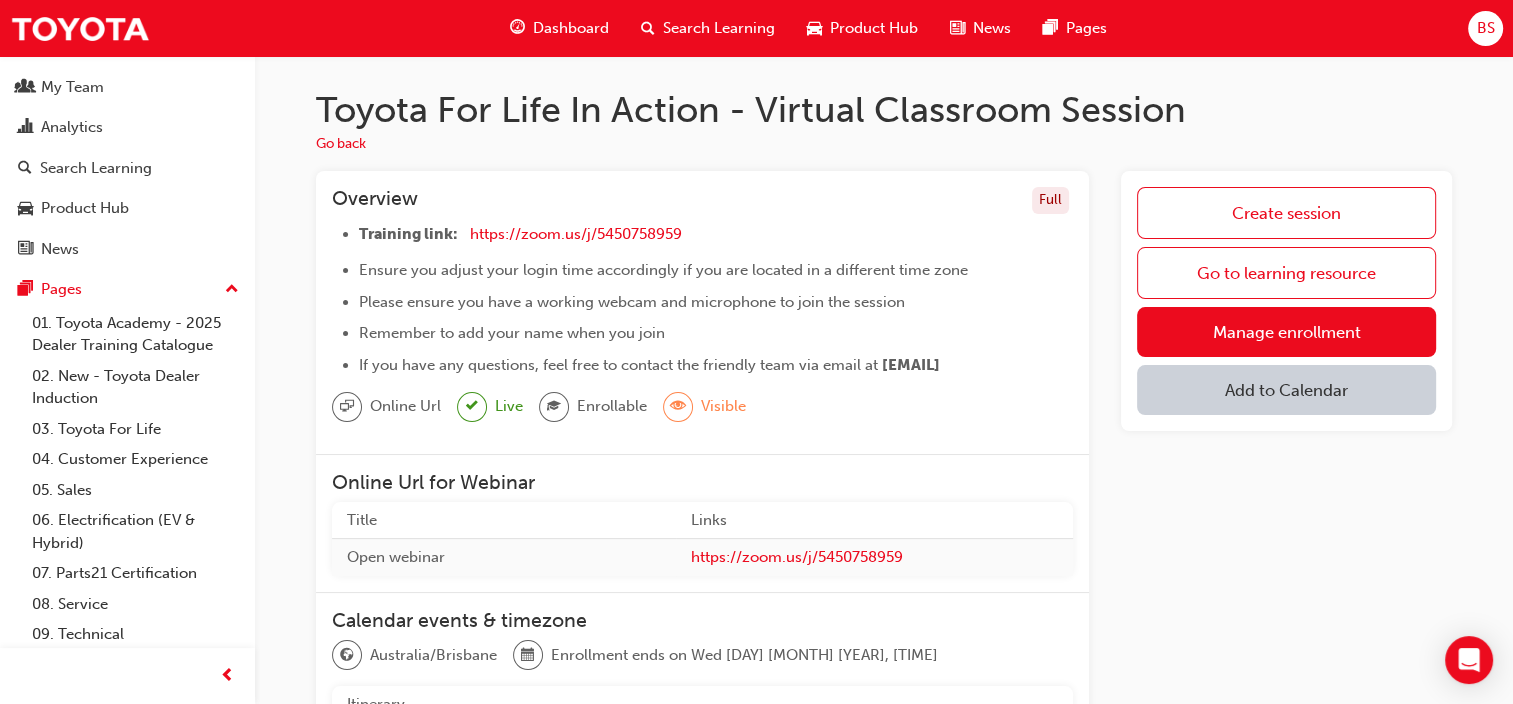 click on "Remember to add your name when you join" at bounding box center [716, 333] 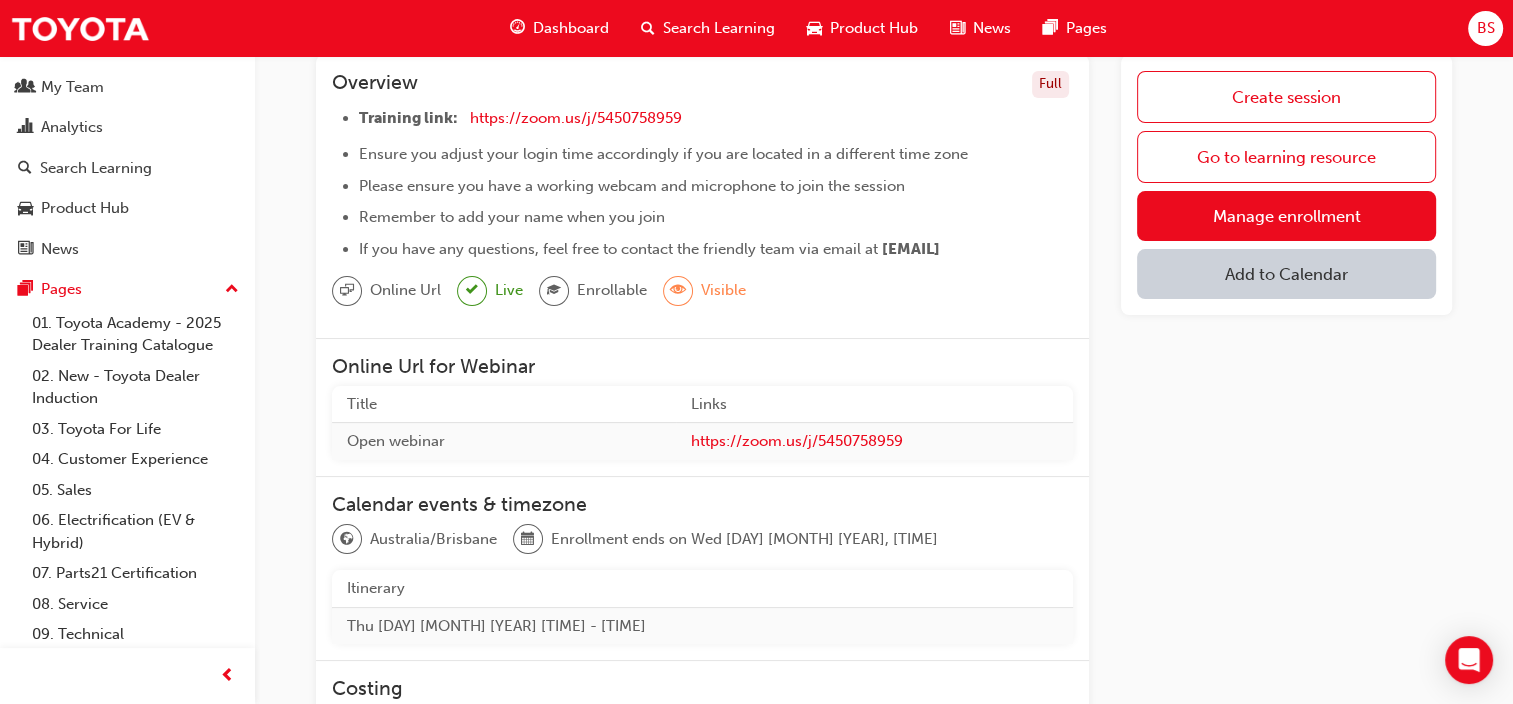 scroll, scrollTop: 120, scrollLeft: 0, axis: vertical 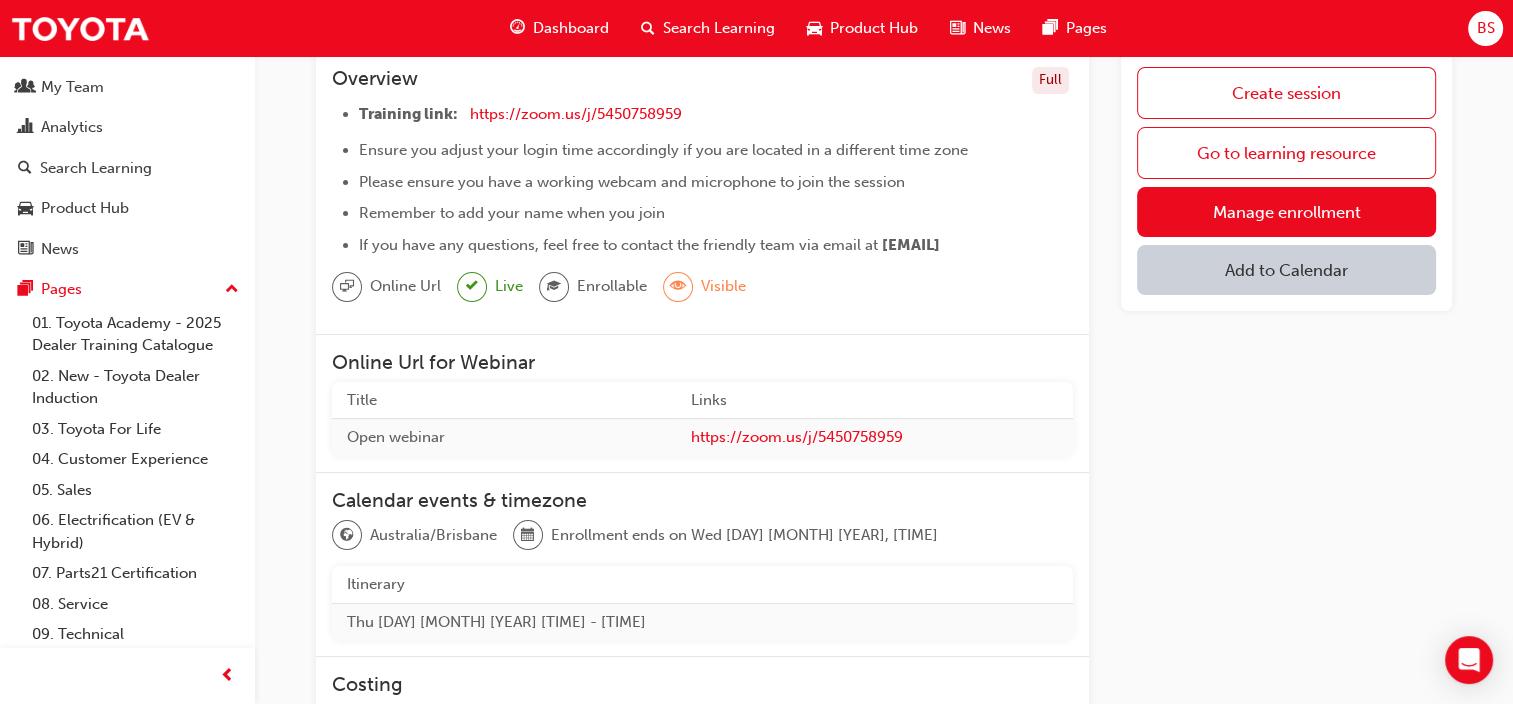 click on "Online Url for Webinar" at bounding box center (702, 362) 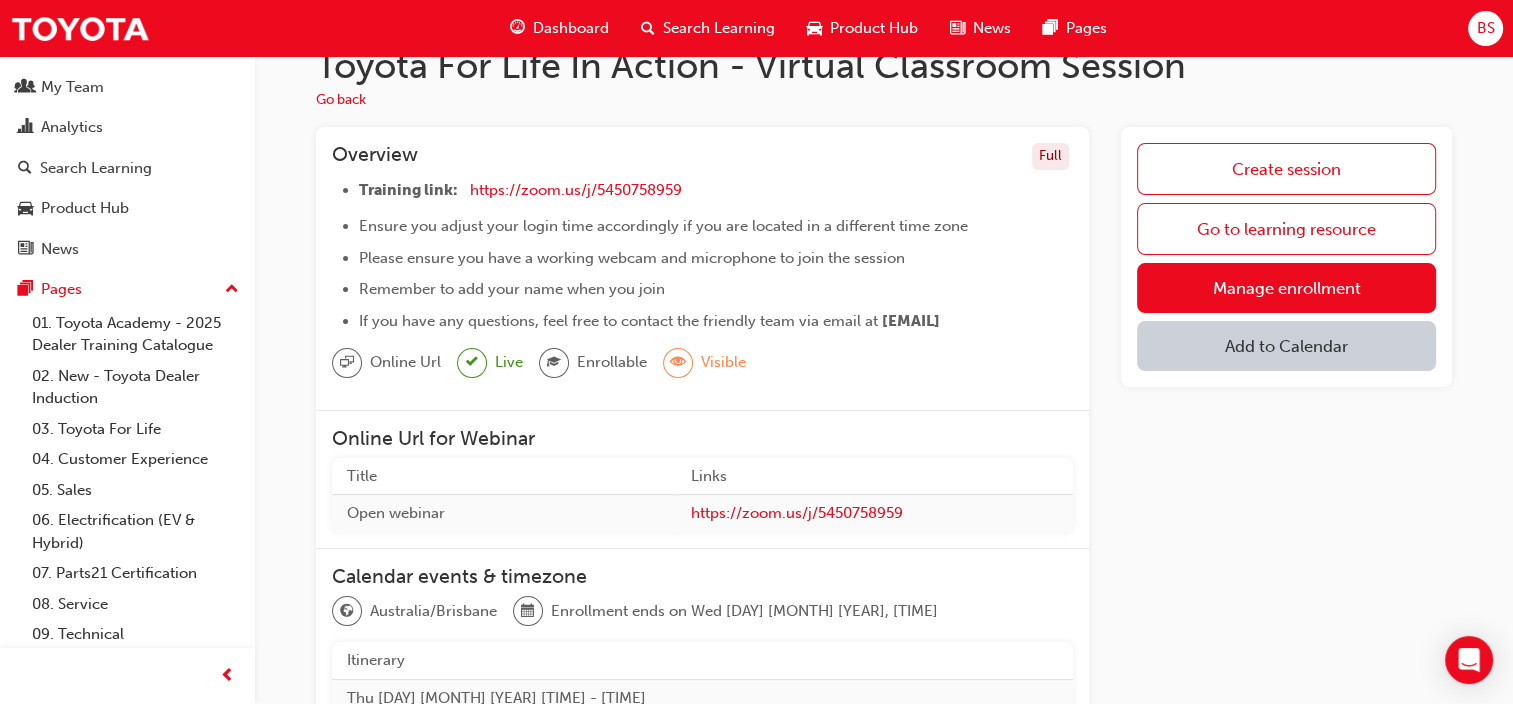 scroll, scrollTop: 0, scrollLeft: 0, axis: both 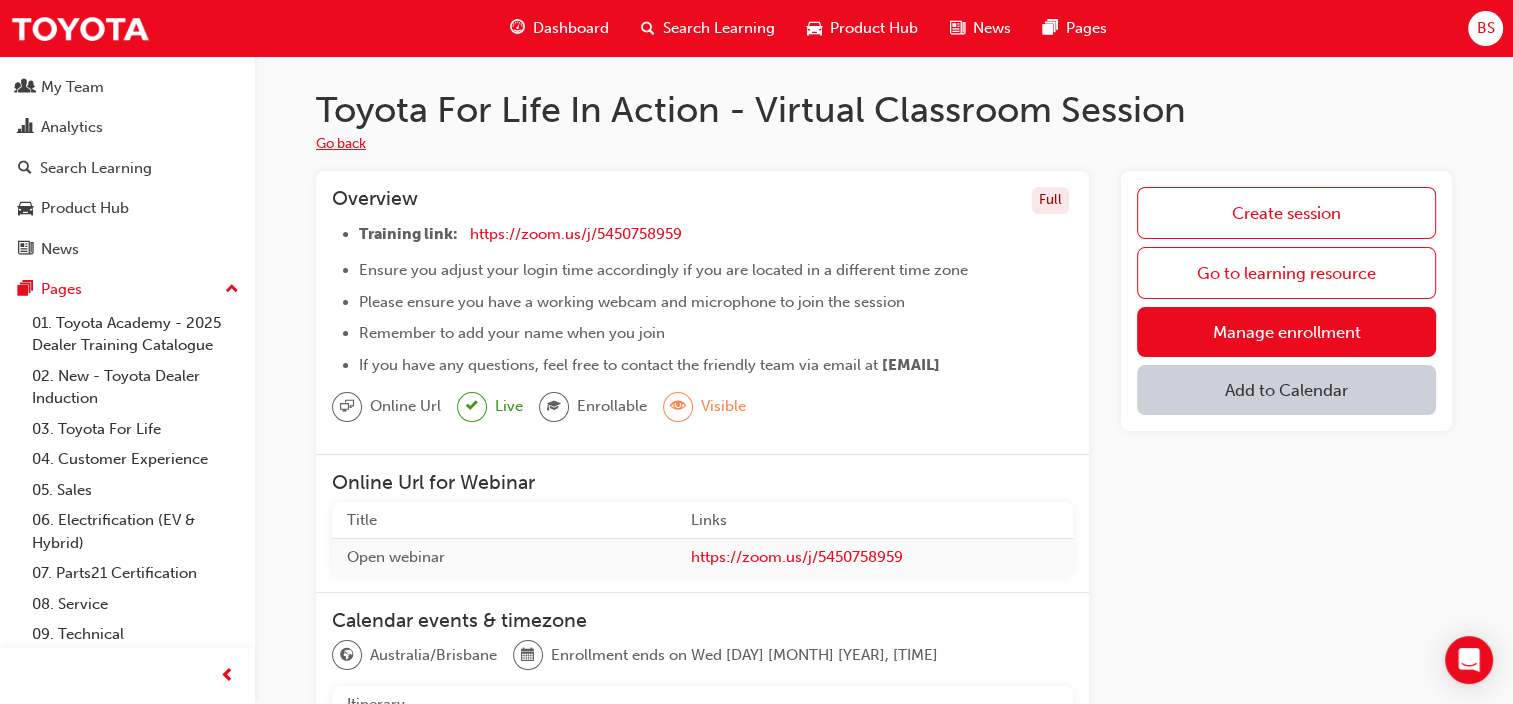 click on "Go back" at bounding box center [341, 144] 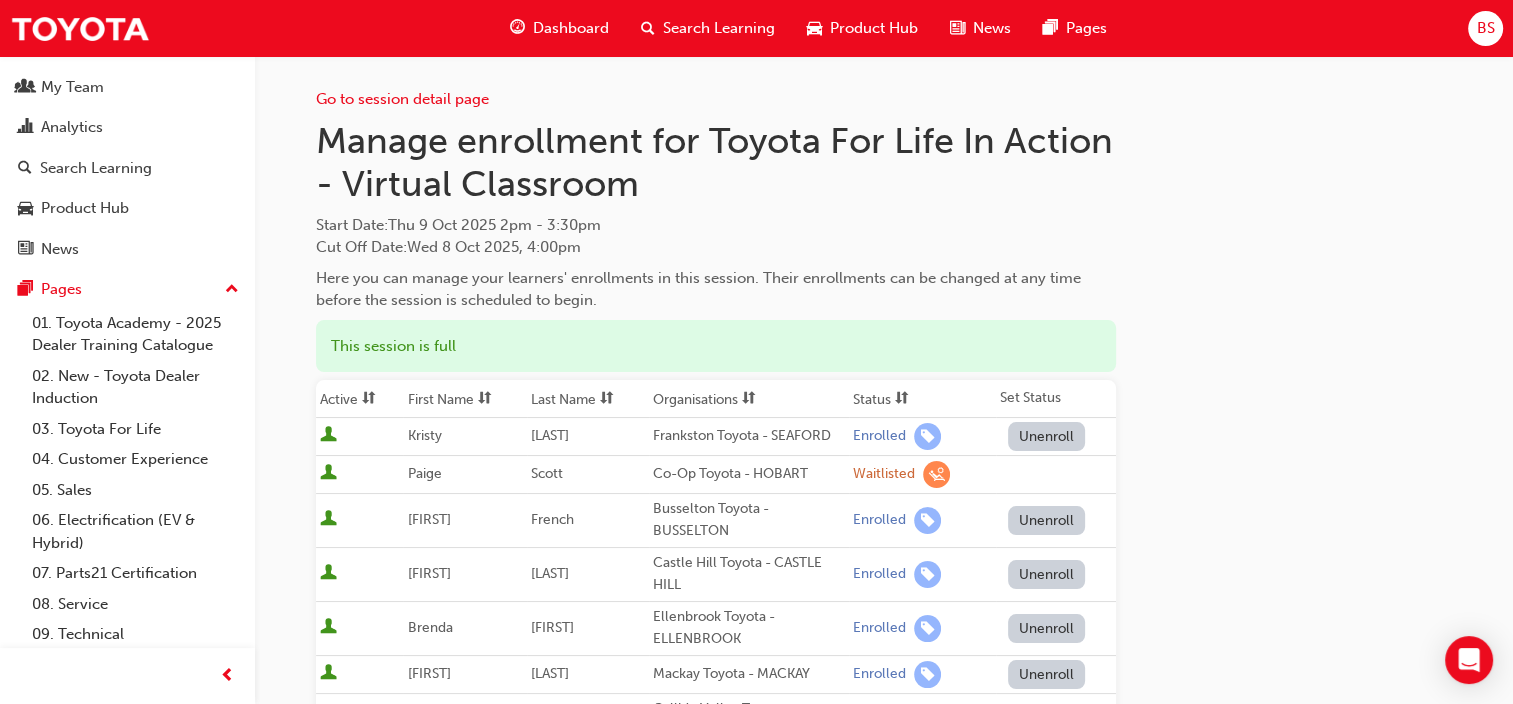 click on "Search Learning" at bounding box center [719, 28] 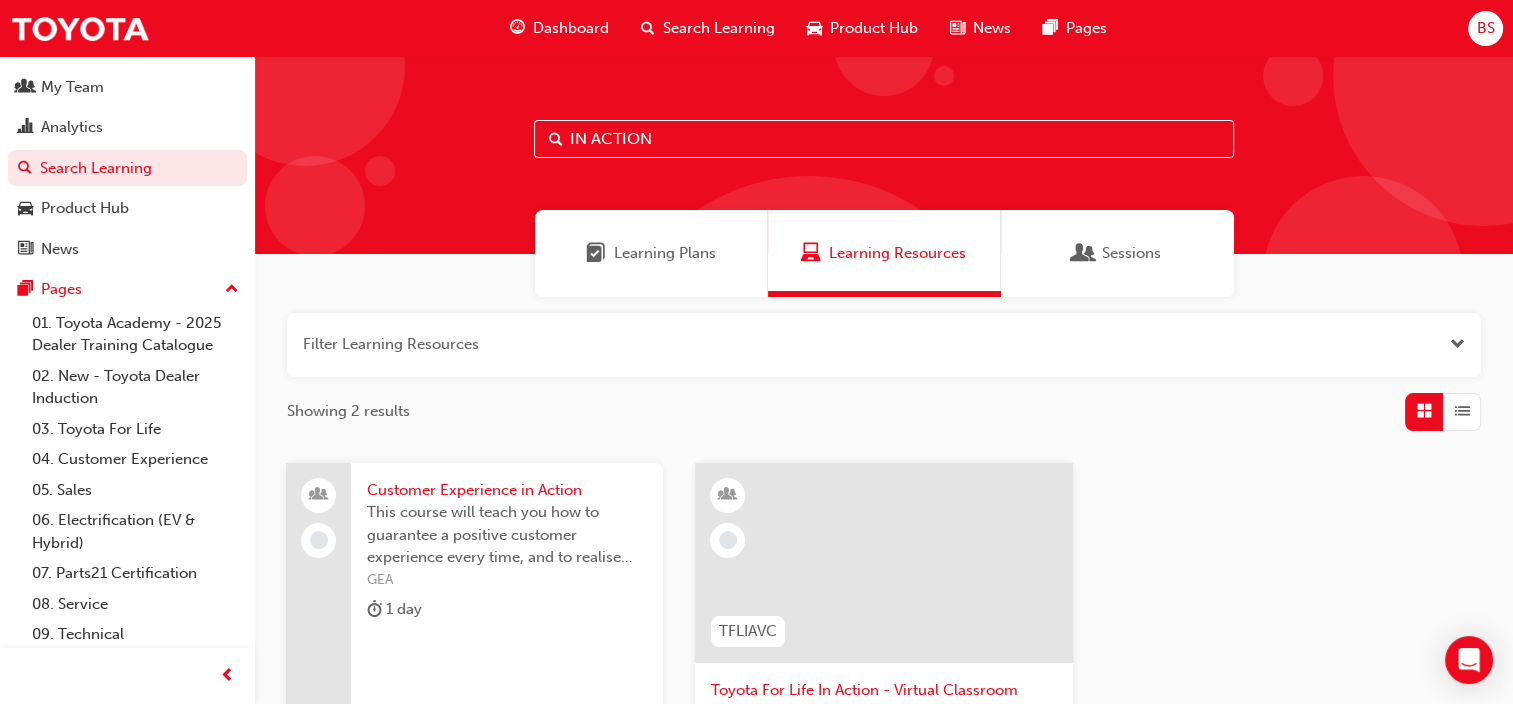 click at bounding box center (883, 563) 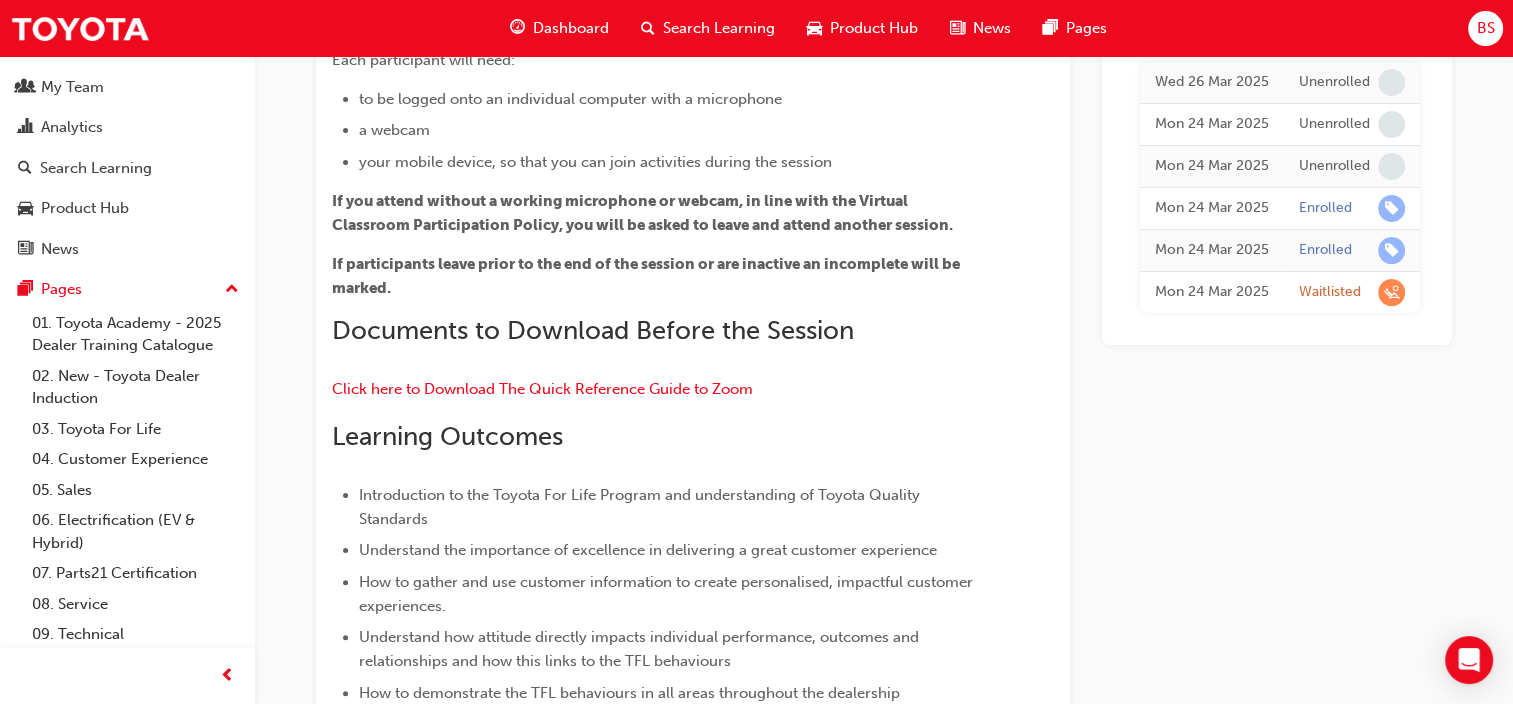 scroll, scrollTop: 1584, scrollLeft: 0, axis: vertical 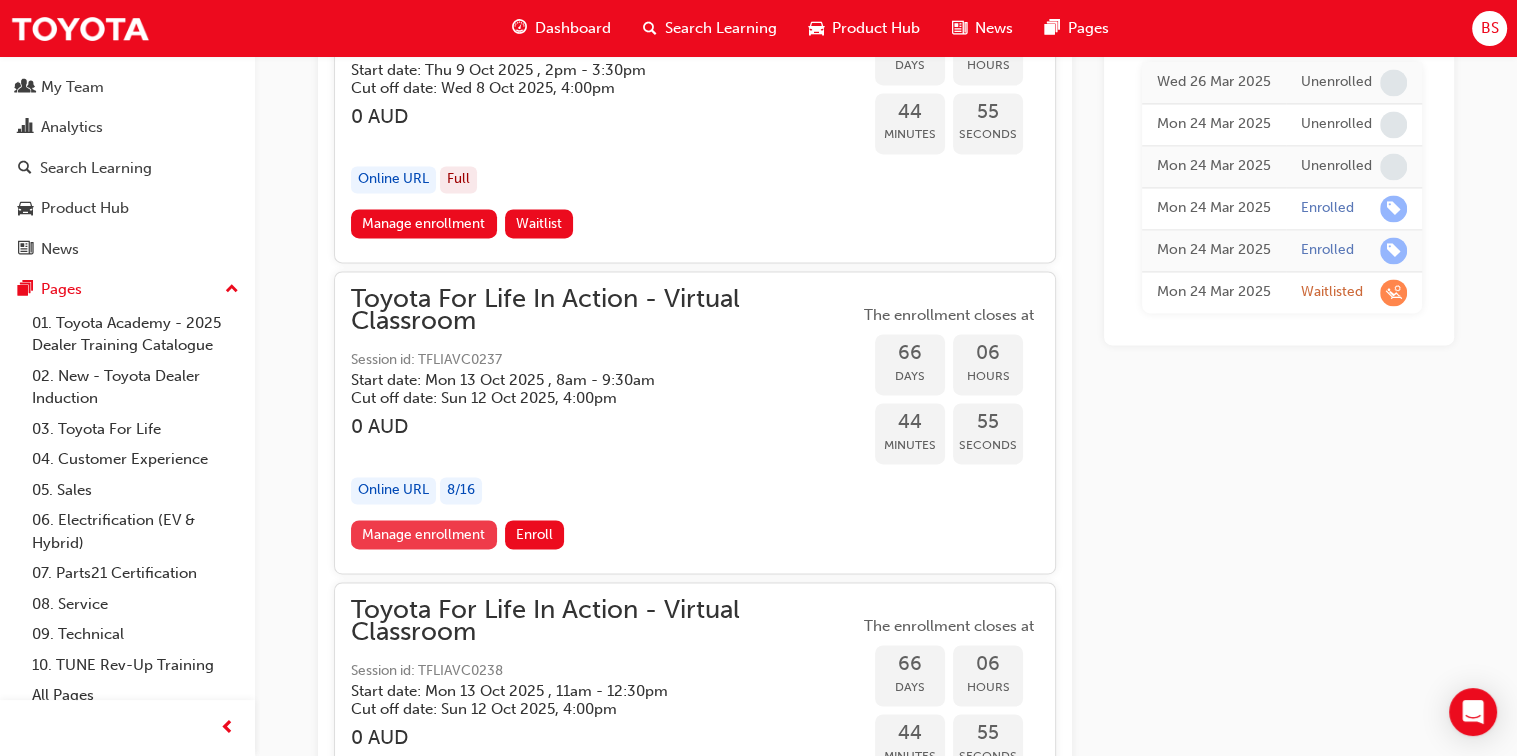 click on "Manage enrollment" at bounding box center (424, 534) 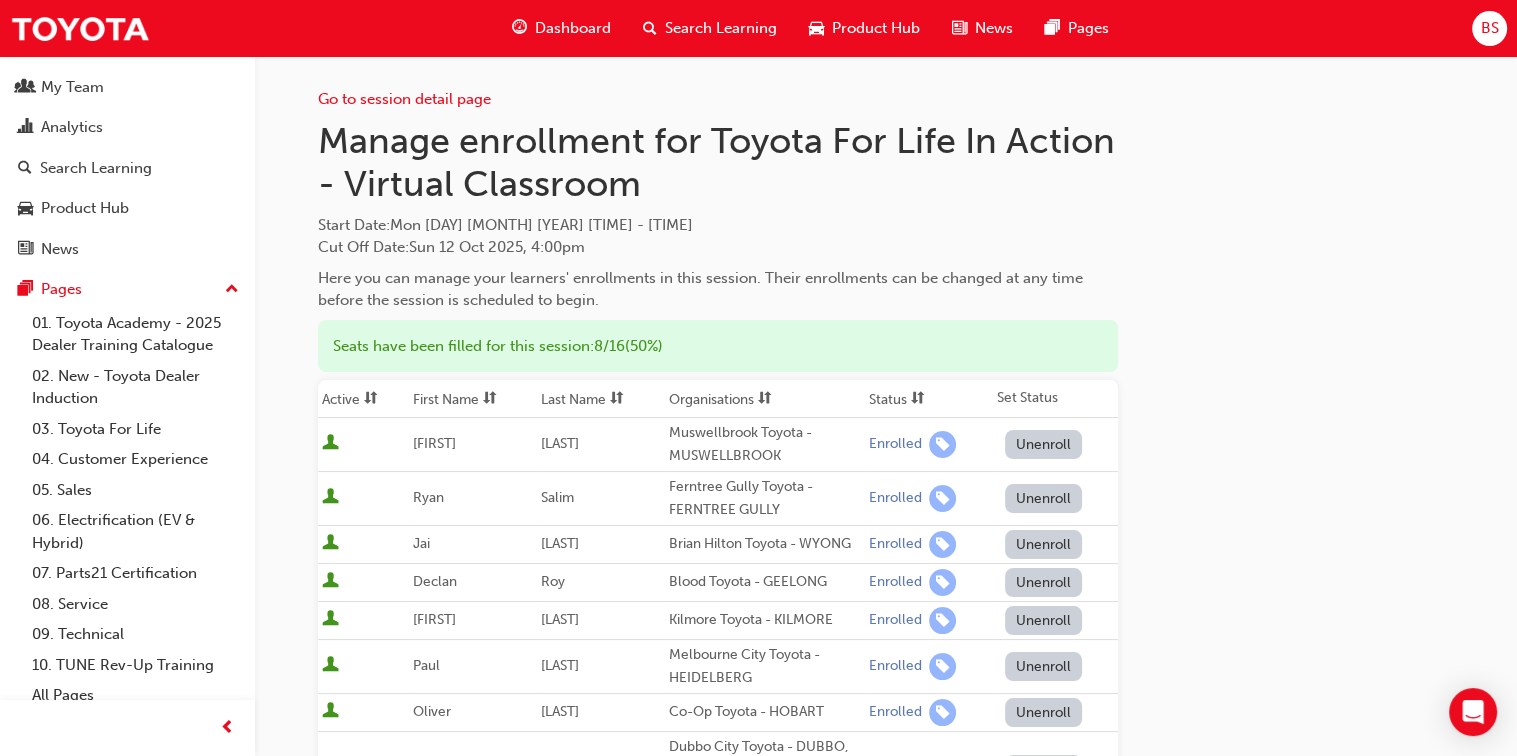 click on "Start Date : Mon [DAY] [MONTH] [YEAR] [TIME] - [TIME] Cut Off Date : Sun [DAY] [MONTH] [YEAR], [TIME]" at bounding box center (718, 236) 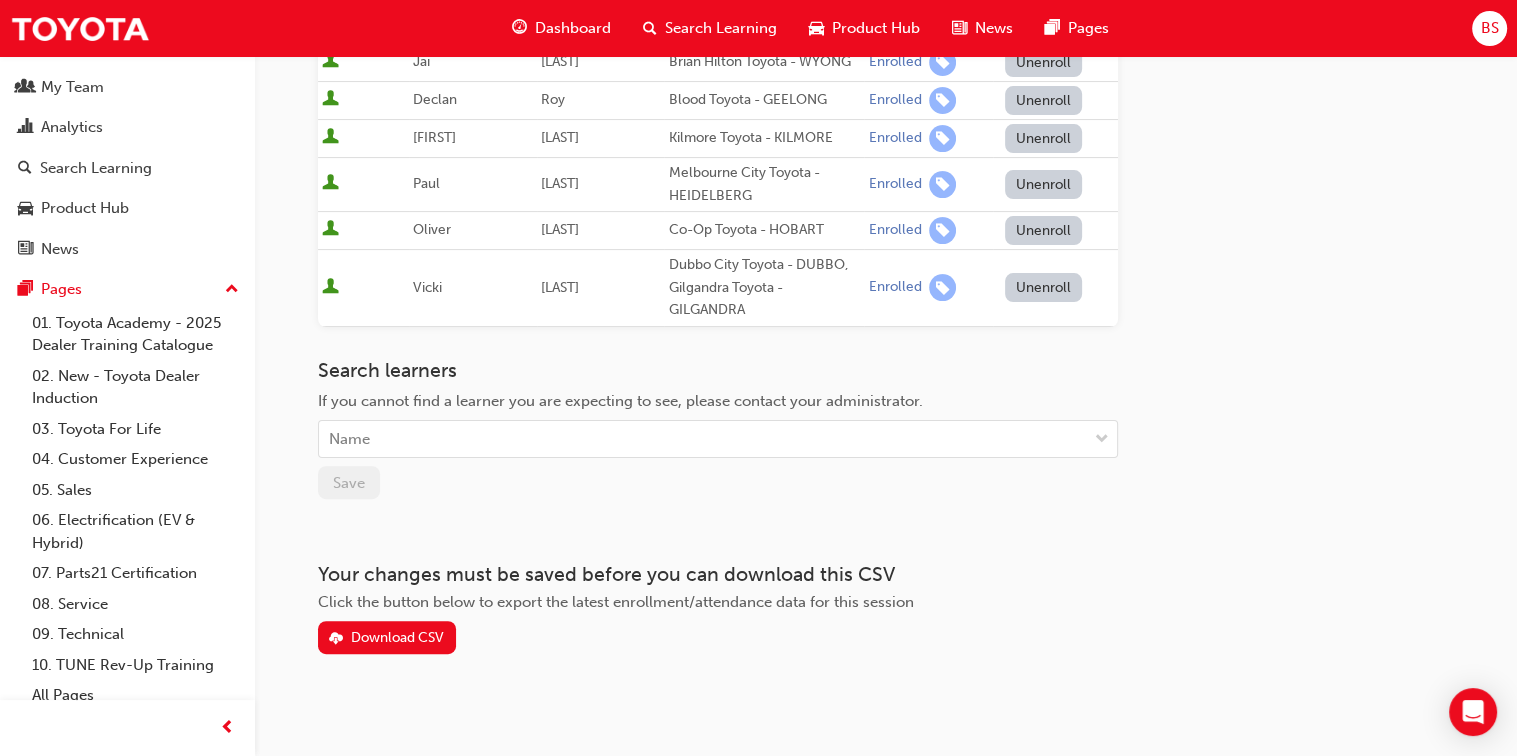 scroll, scrollTop: 491, scrollLeft: 0, axis: vertical 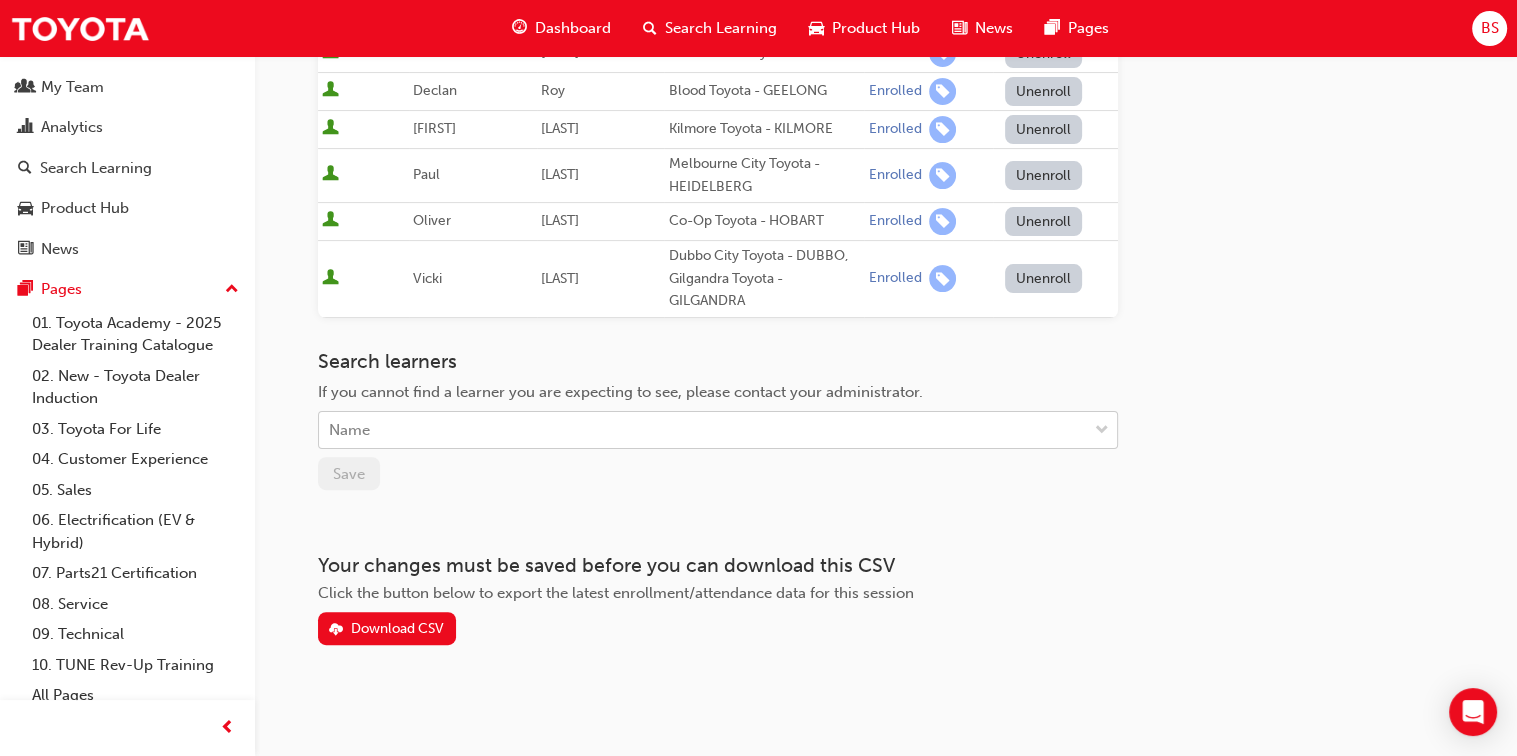 click on "Name" at bounding box center [703, 430] 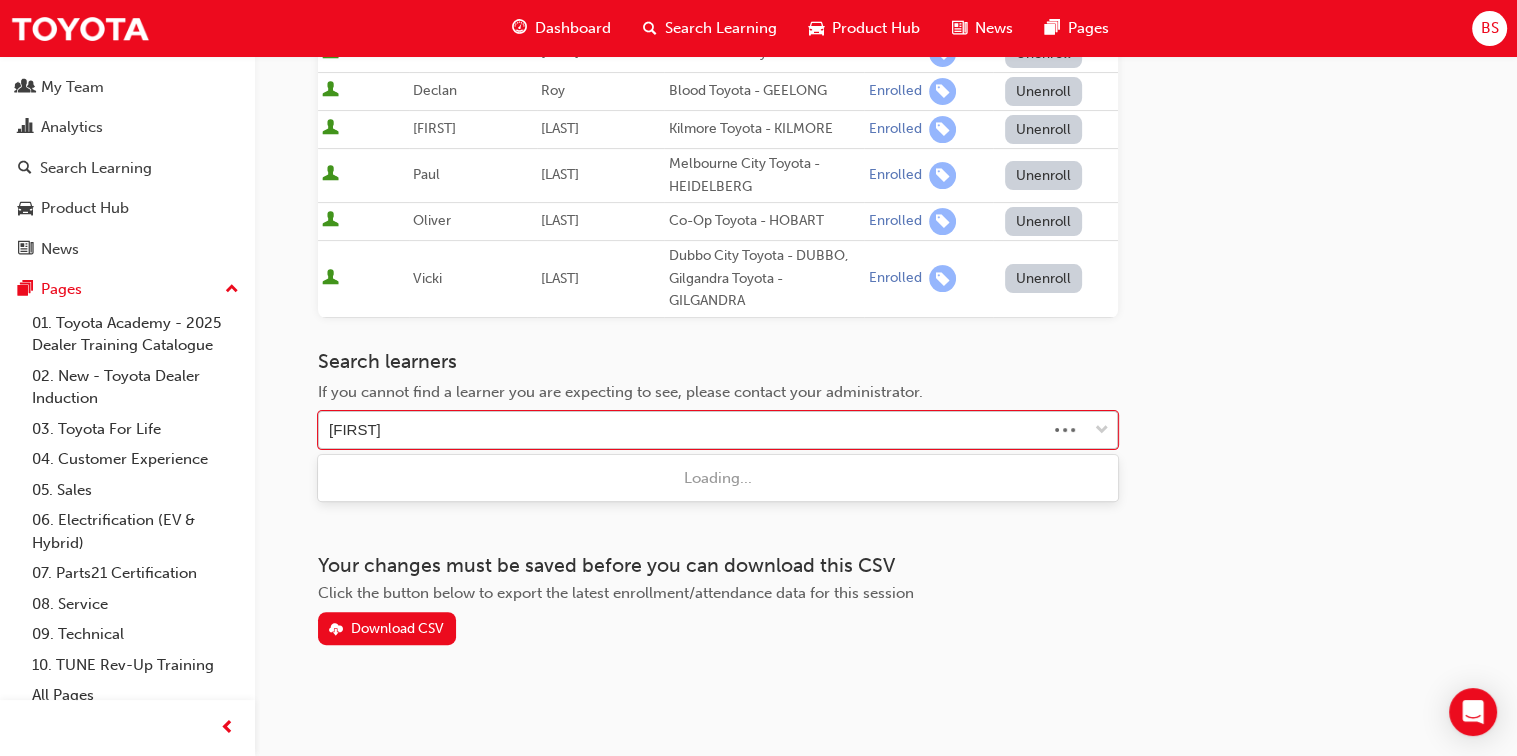 type on "[FIRST]" 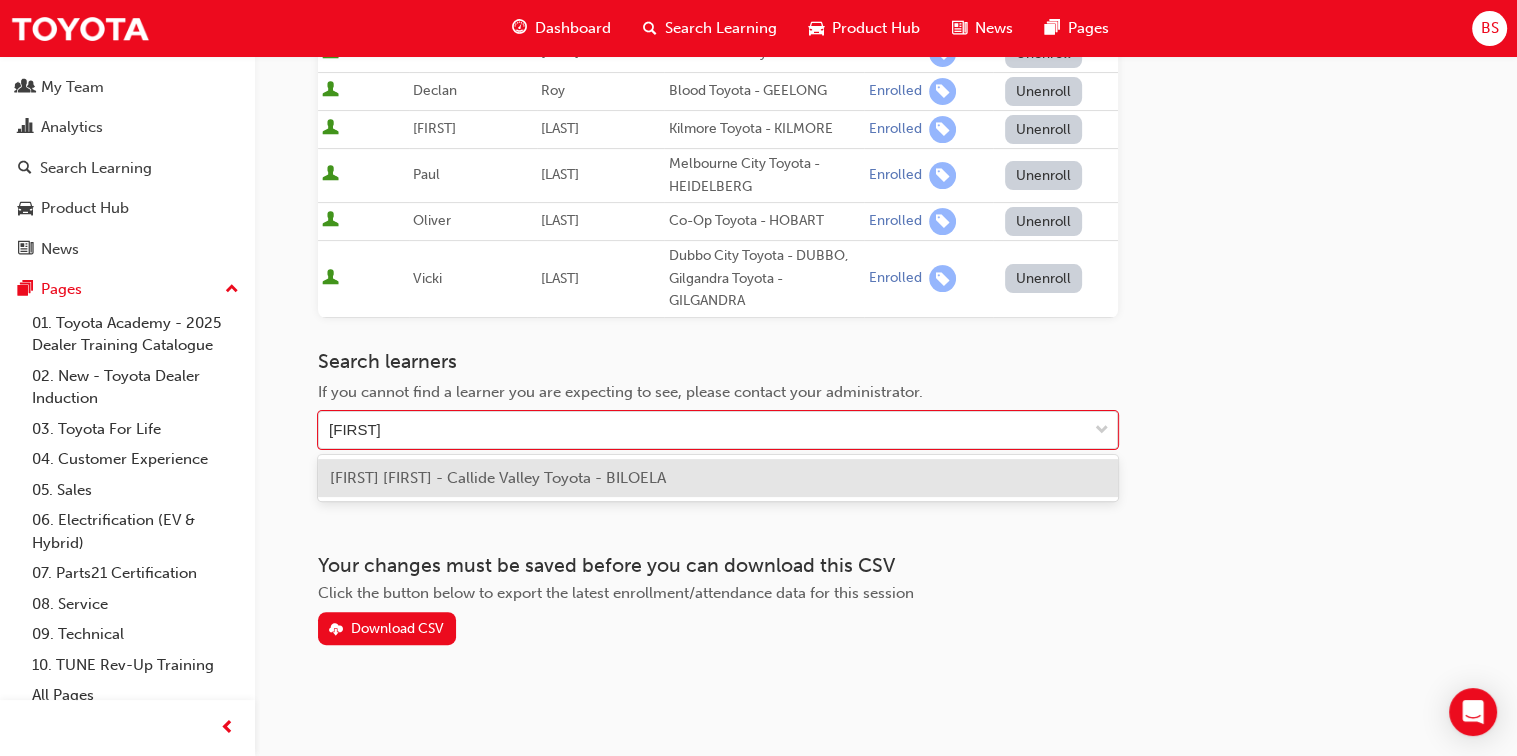 click on "[FIRST] [FIRST] - Callide Valley Toyota - BILOELA" at bounding box center (498, 478) 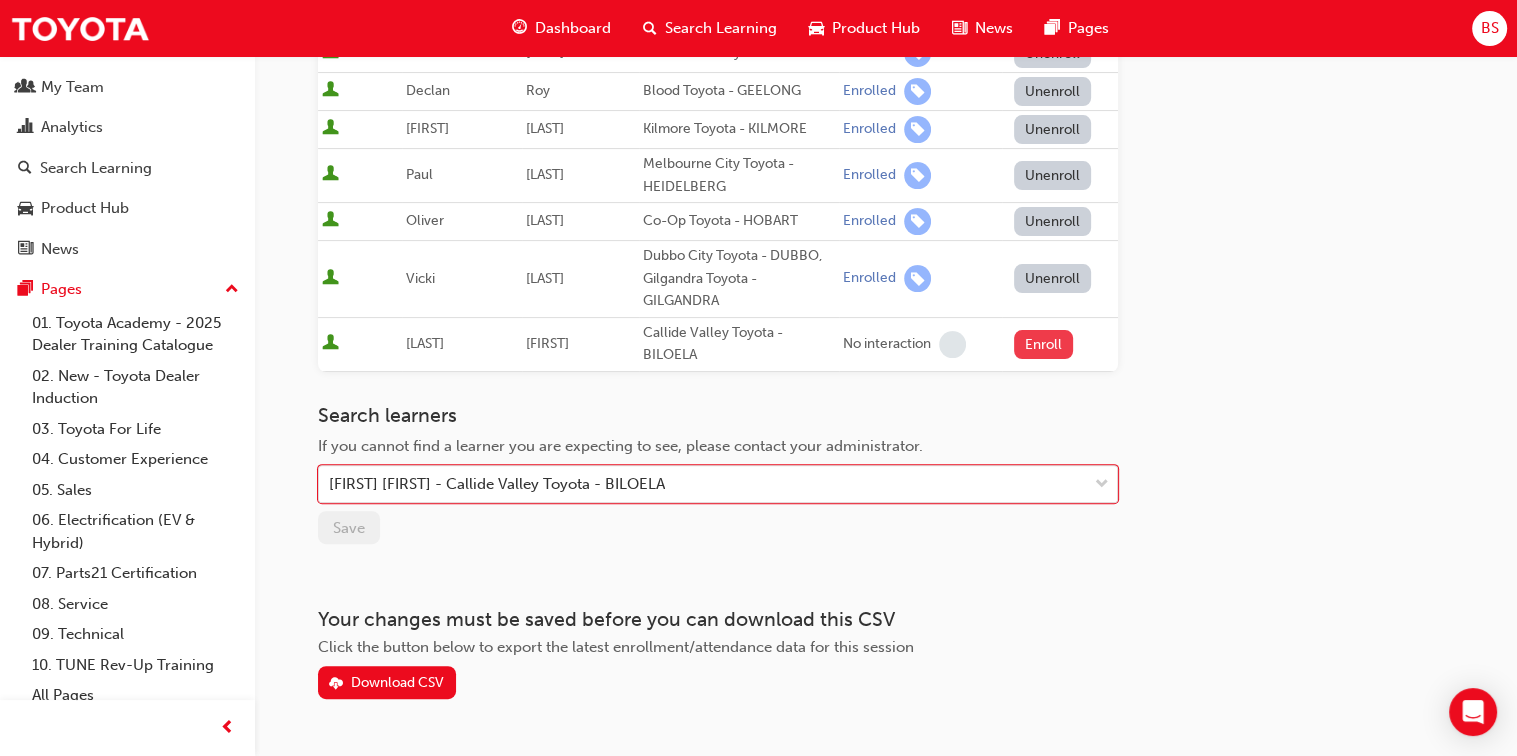 click on "Enroll" at bounding box center (1044, 344) 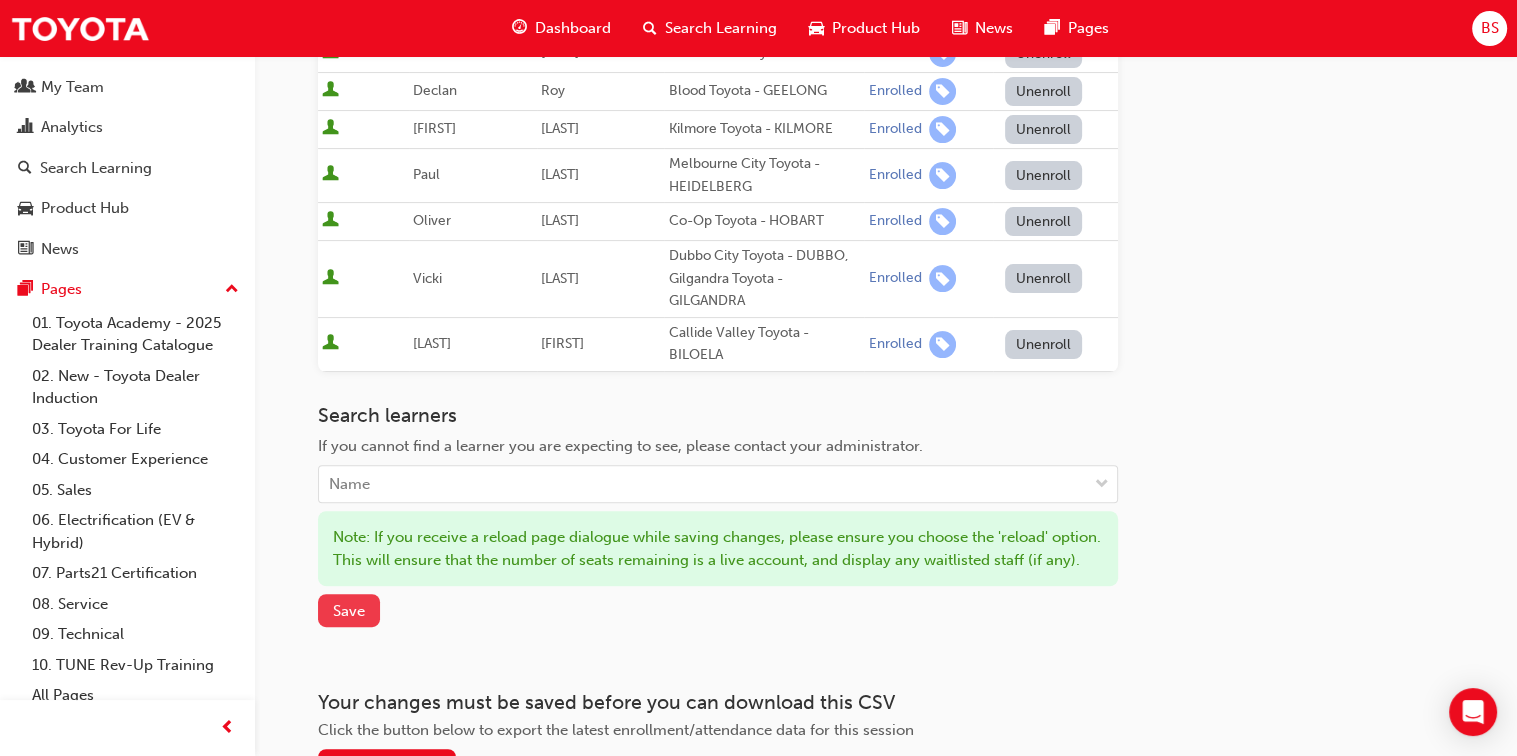 click on "Save" at bounding box center [349, 611] 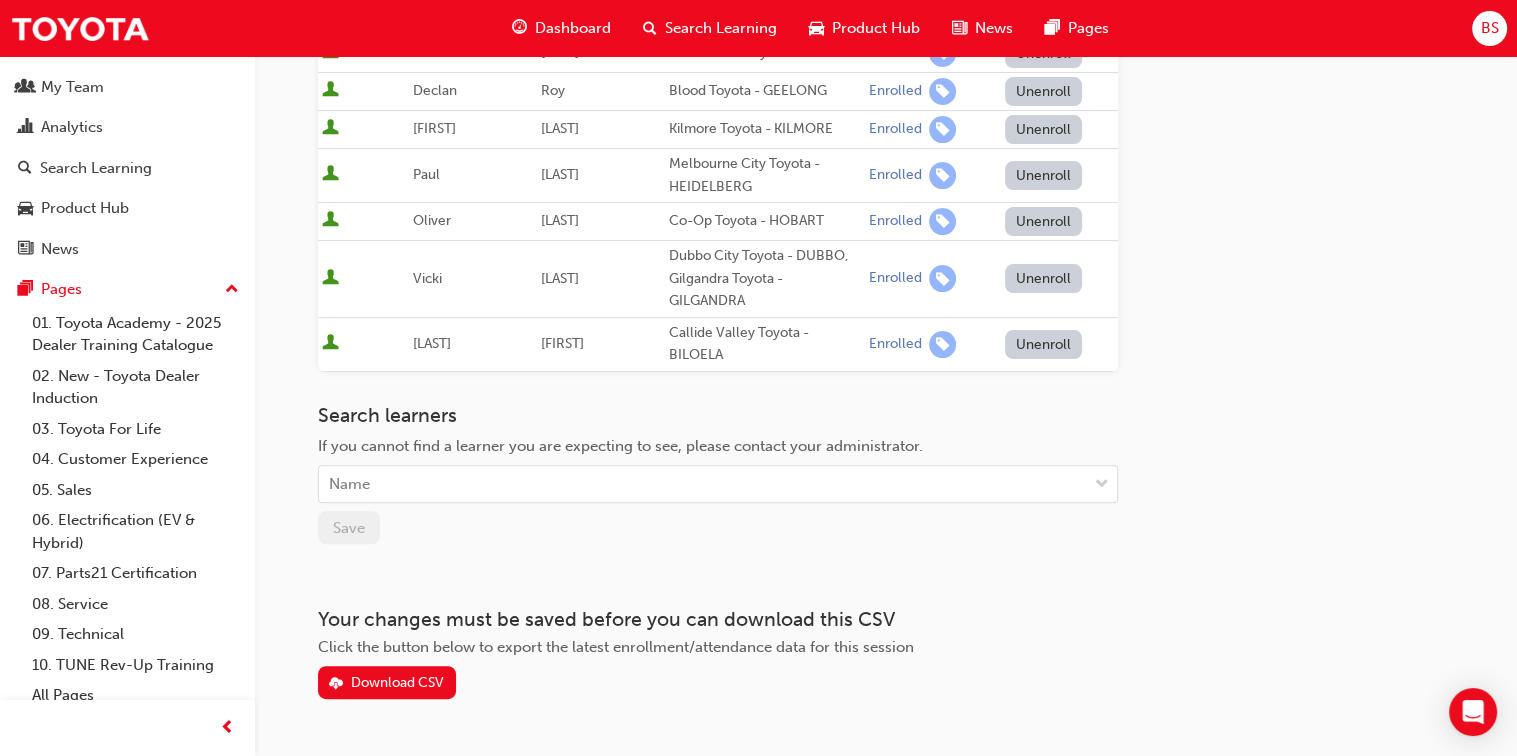 click on "Go to session detail page Manage enrollment for Toyota For Life In Action - Virtual Classroom Start Date : Mon [DAY] [MONTH] [YEAR] [TIME] - [TIME] Cut Off Date : Sun [DAY] [MONTH] [YEAR], [TIME] Seats have been filled for this session : 10 / 16 ( 62% ) Active First Name Last Name Organisations Status Set Status [FIRST] [LAST] Muswellbrook Toyota - MUSWELLBROOK Enrolled Unenroll [FIRST] [LAST] Ferntree Gully Toyota - FERNTREE GULLY Enrolled Unenroll [FIRST] [LAST] Brian Hilton Toyota - WYONG Enrolled Unenroll [FIRST] [LAST] Blood Toyota - GEELONG Enrolled Unenroll [FIRST] [LAST] Kilmore Toyota - KILMORE Enrolled Unenroll [FIRST] [LAST] Melbourne City Toyota - HEIDELBERG Enrolled Unenroll [FIRST] [LAST] Co-Op Toyota - HOBART Enrolled Unenroll [FIRST] [LAST] Dubbo City Toyota - DUBBO, Gilgandra Toyota - GILGANDRA Enrolled Unenroll [LAST] [FIRST] Callide Valley Toyota - BILOELA" at bounding box center (886, 132) 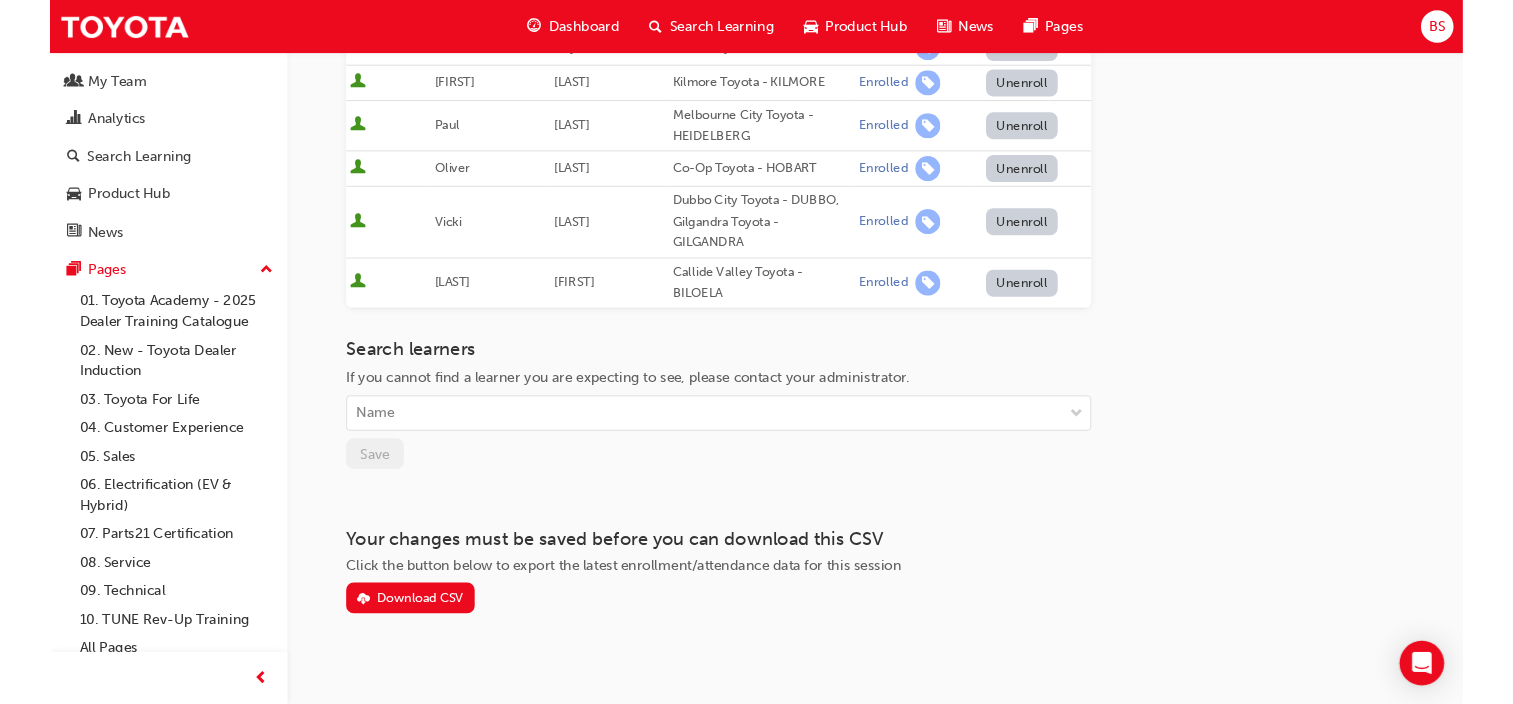 scroll, scrollTop: 544, scrollLeft: 0, axis: vertical 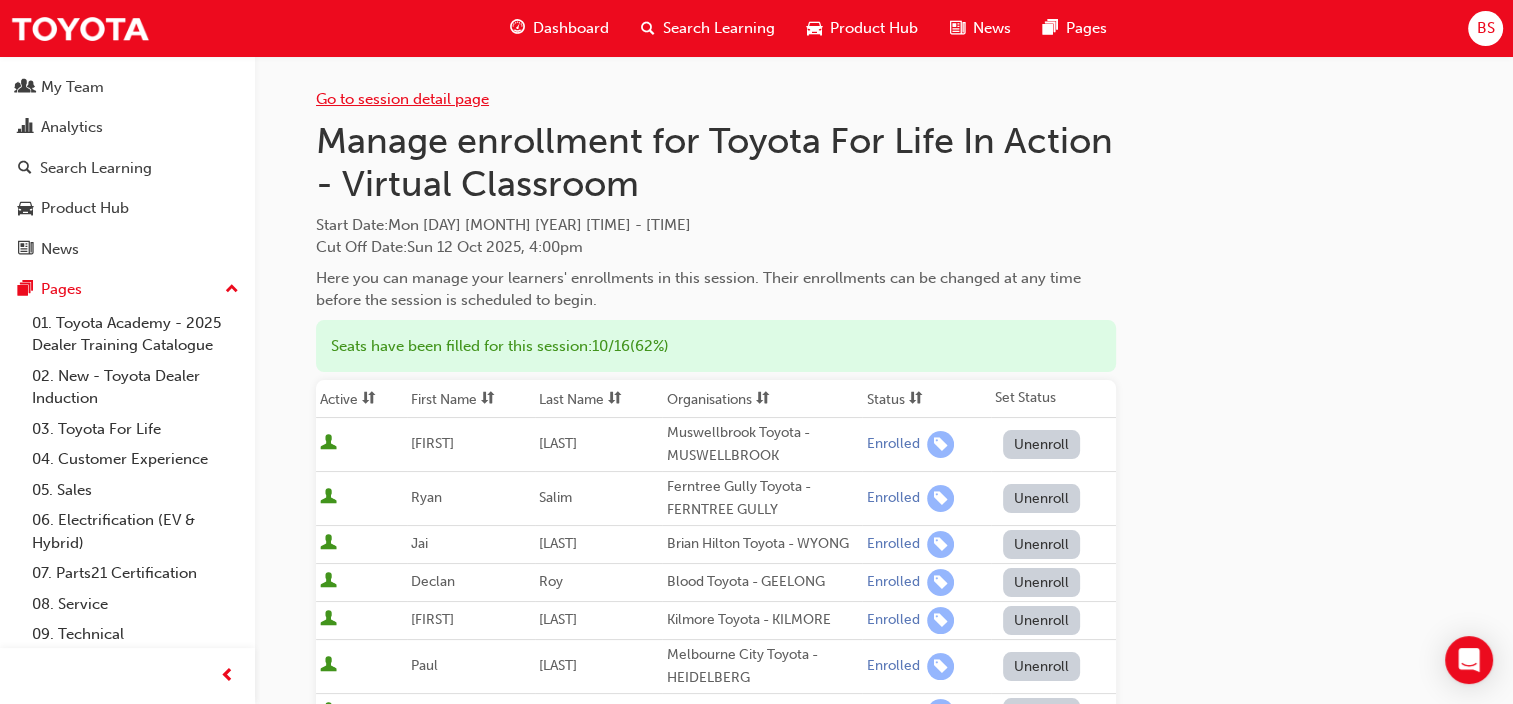 click on "Go to session detail page" at bounding box center [402, 99] 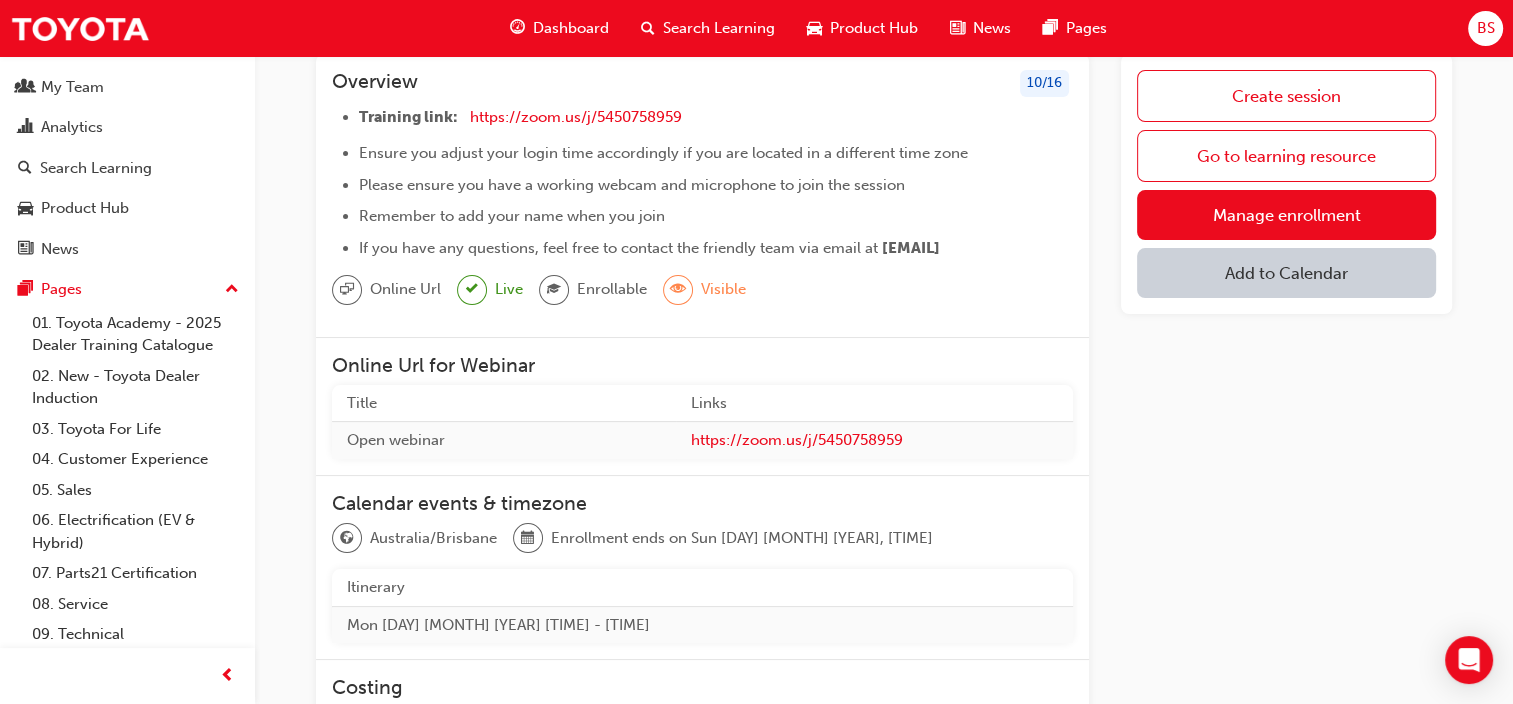 scroll, scrollTop: 120, scrollLeft: 0, axis: vertical 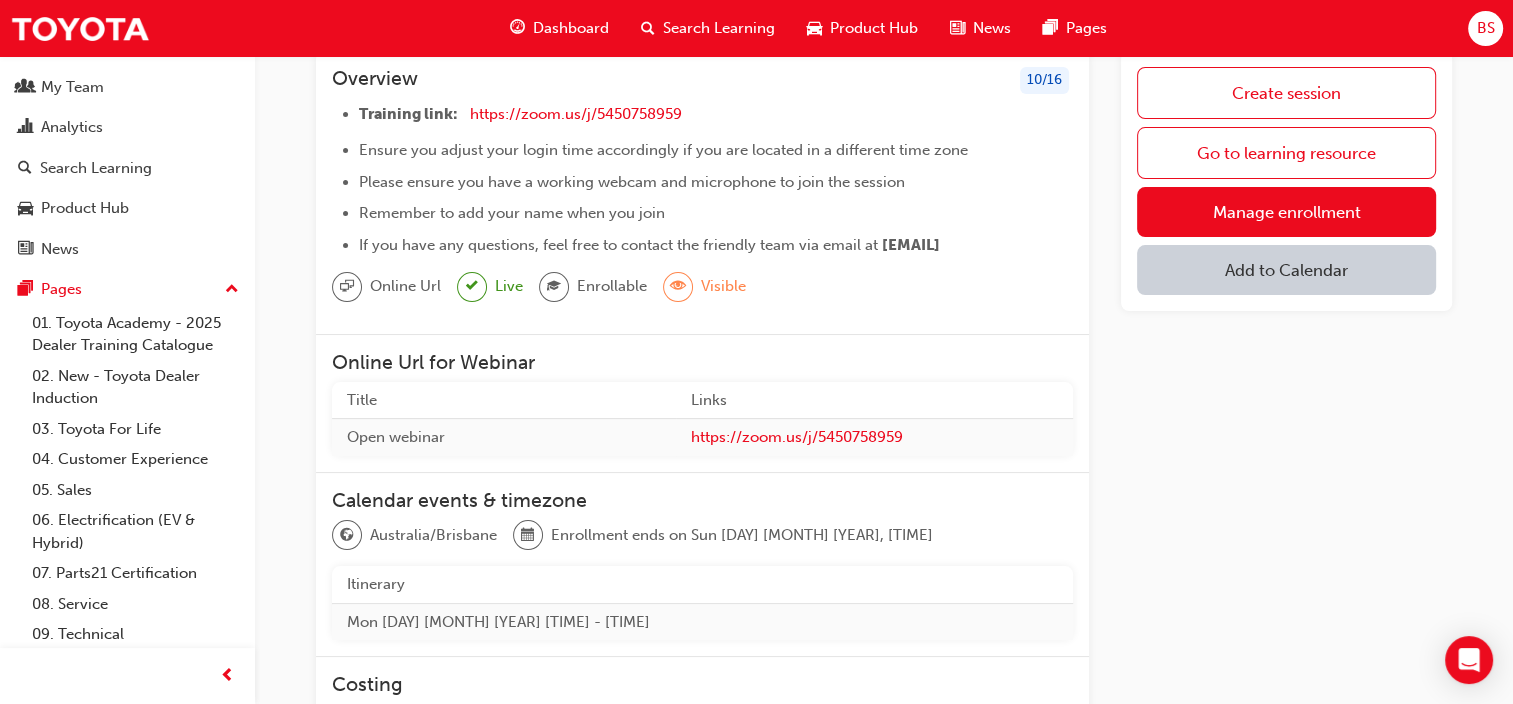 click on "If you have any questions, feel free to contact the friendly team via email at [EMAIL]" at bounding box center (716, 245) 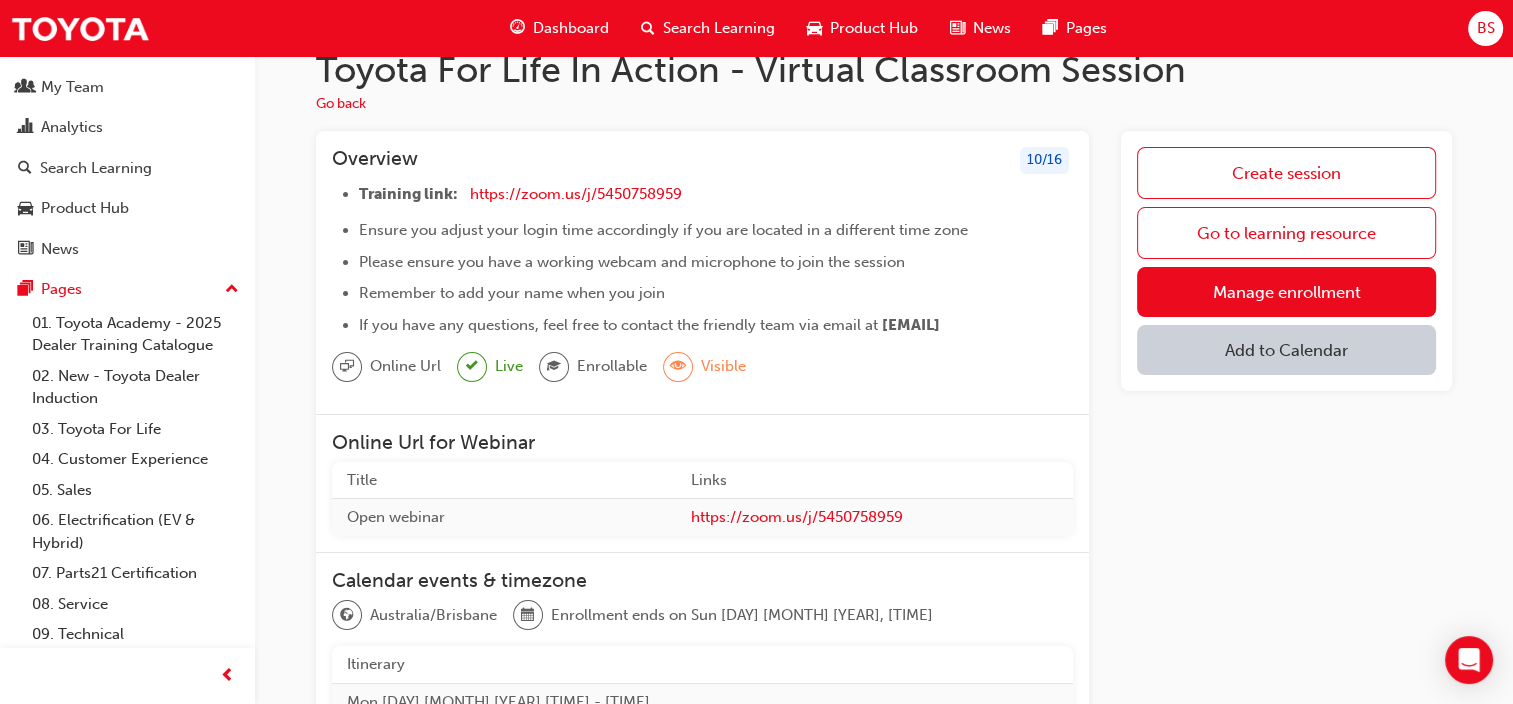 scroll, scrollTop: 0, scrollLeft: 0, axis: both 